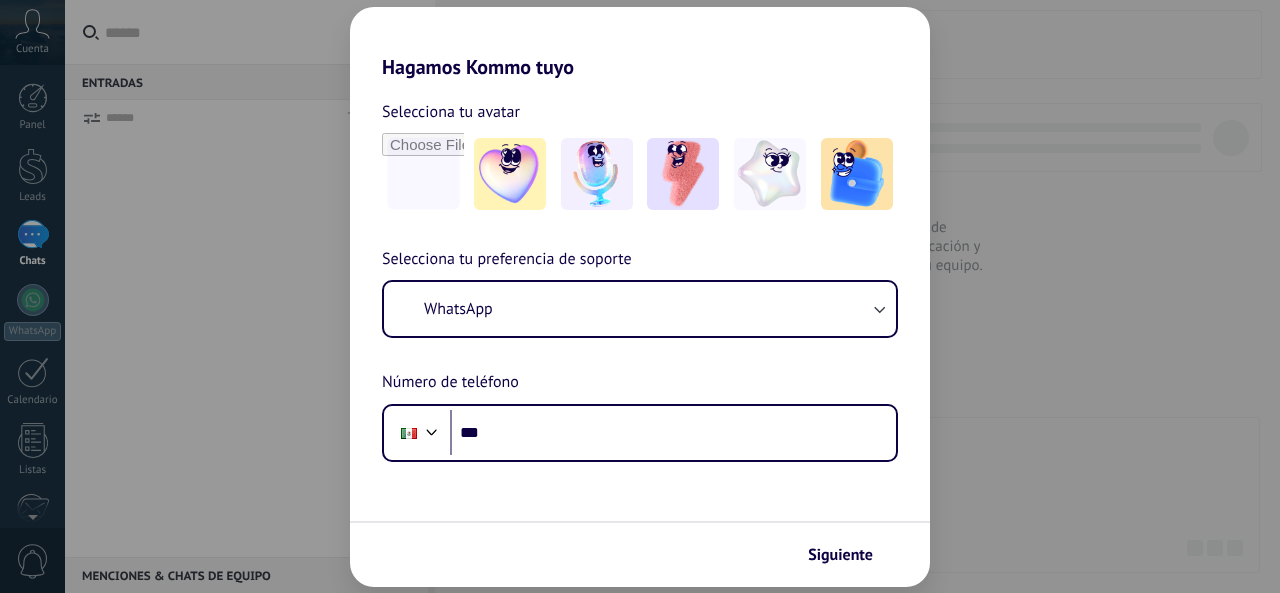 scroll, scrollTop: 0, scrollLeft: 0, axis: both 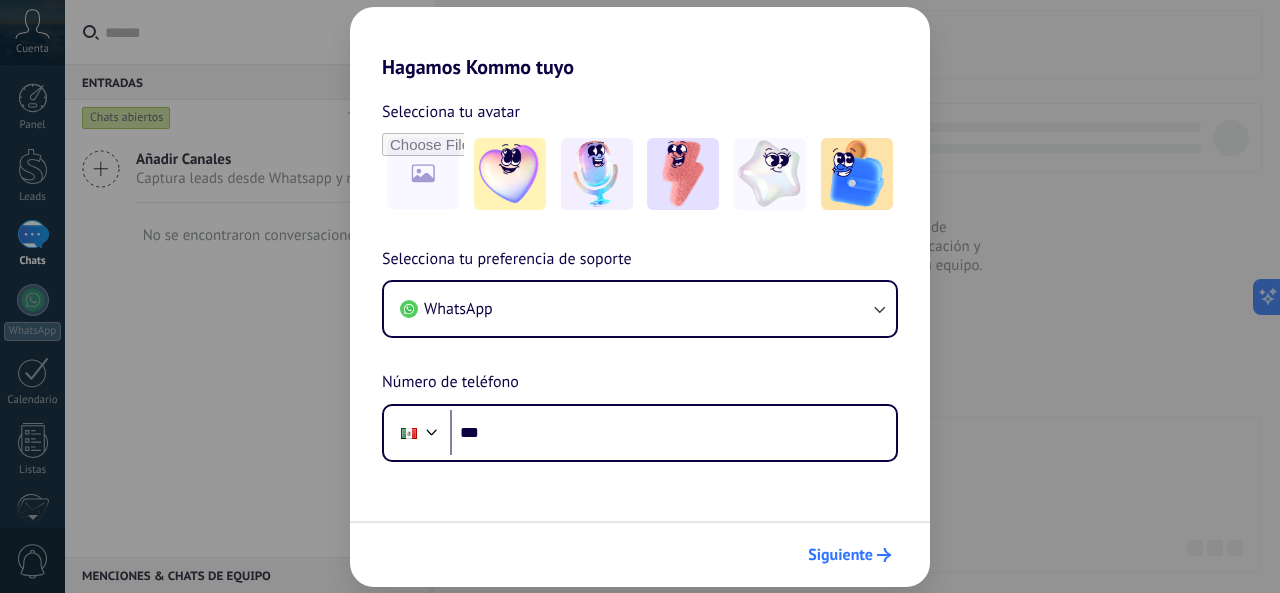 click 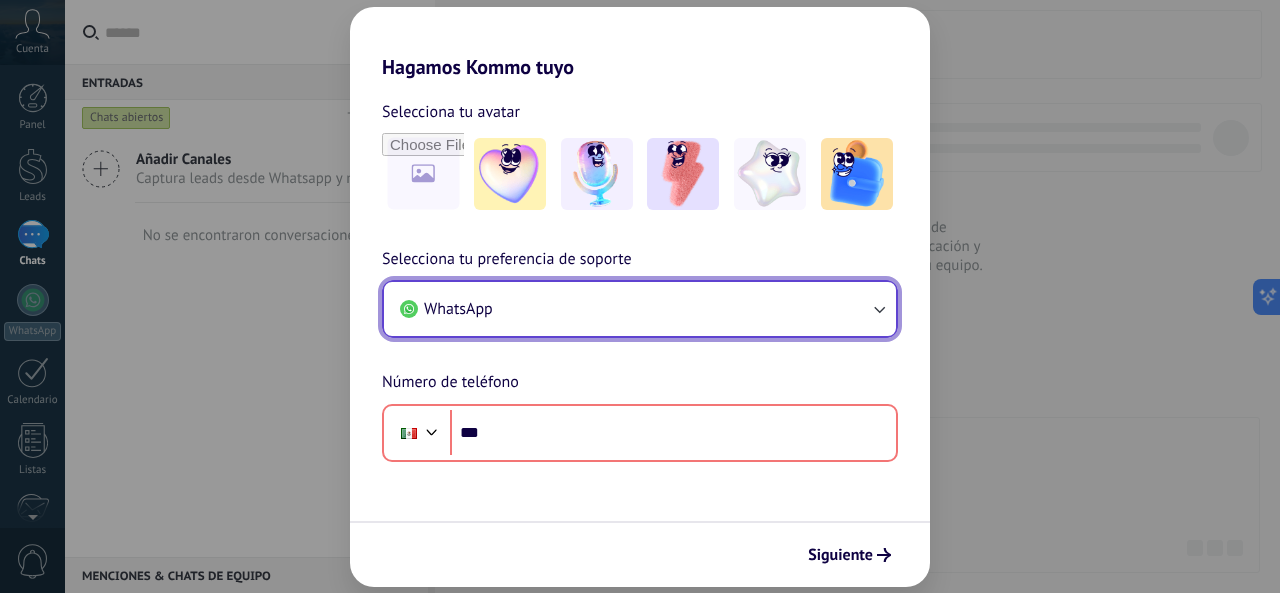 click 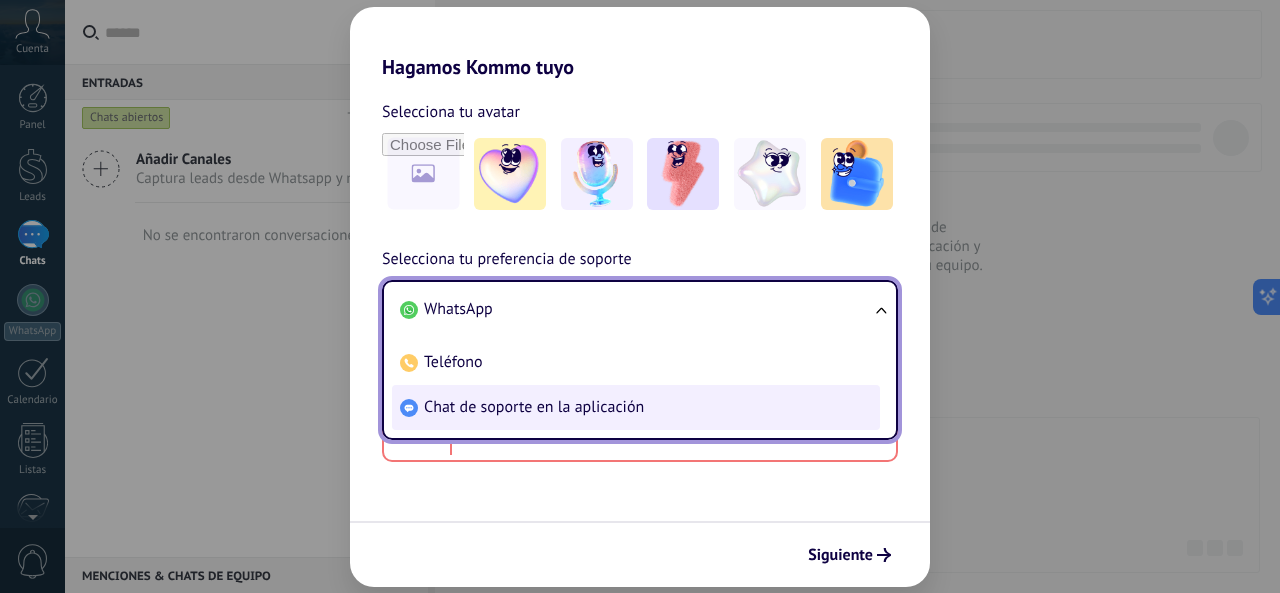 click on "Chat de soporte en la aplicación" at bounding box center (534, 407) 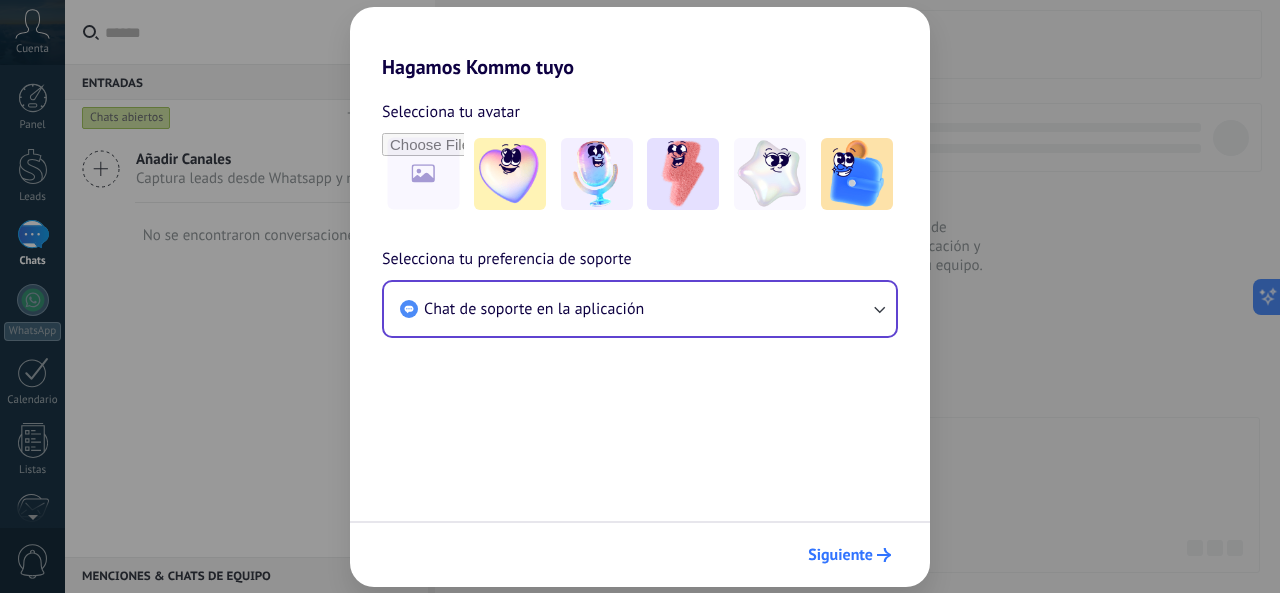 click on "Siguiente" at bounding box center [840, 555] 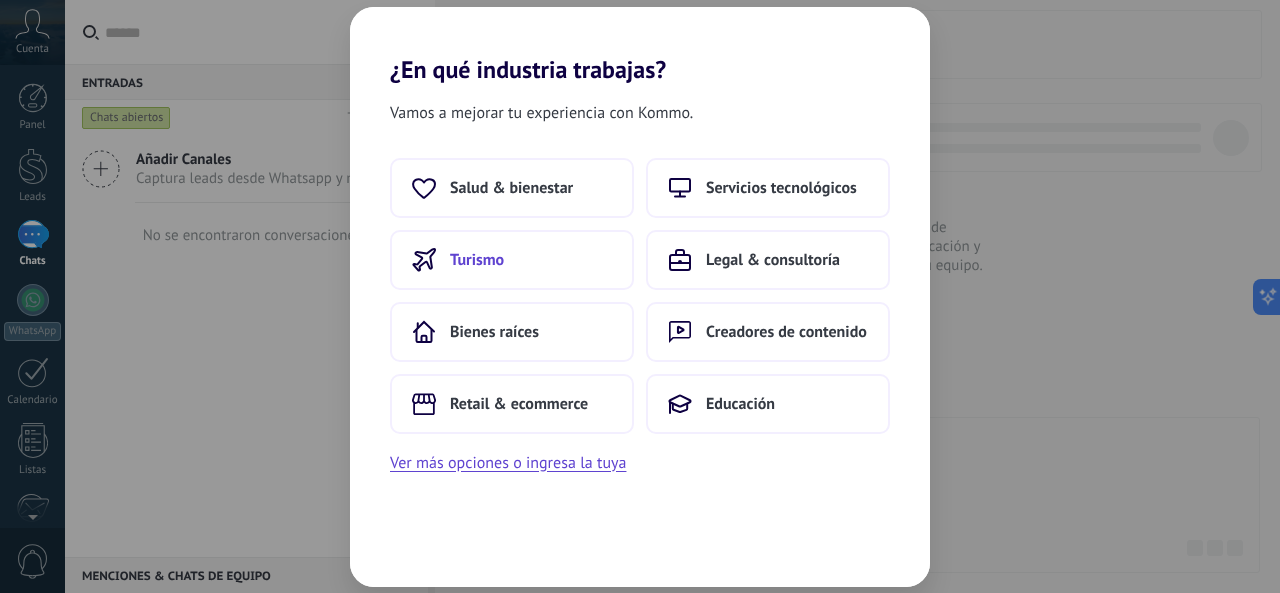 click on "Turismo" at bounding box center [477, 260] 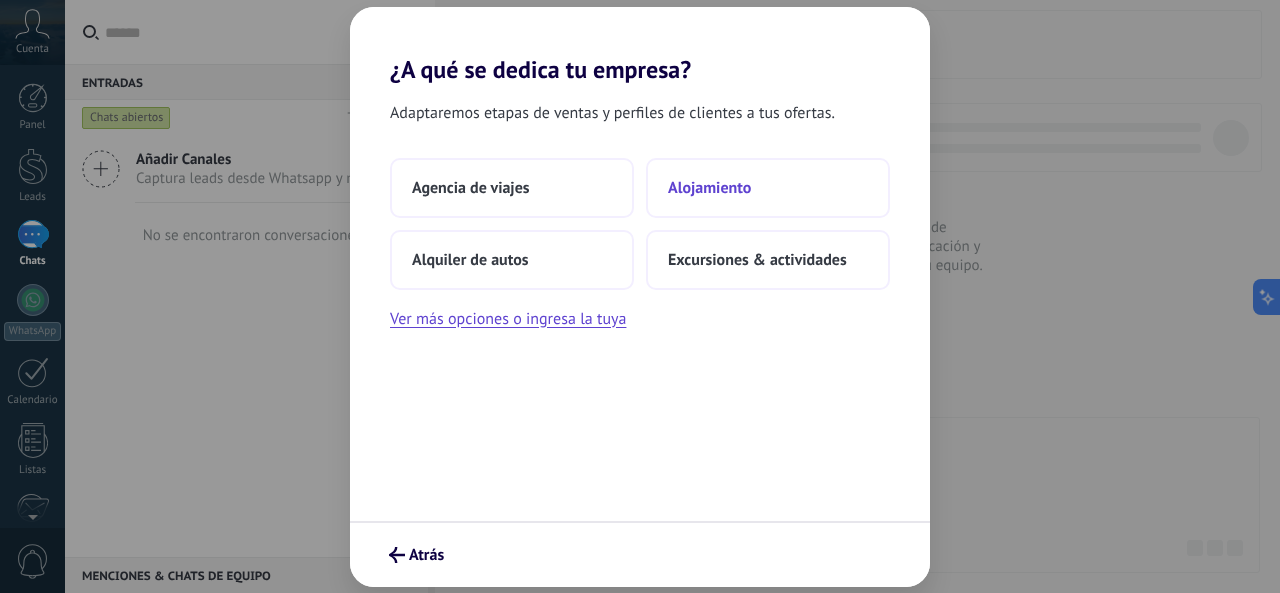 click on "Alojamiento" at bounding box center [768, 188] 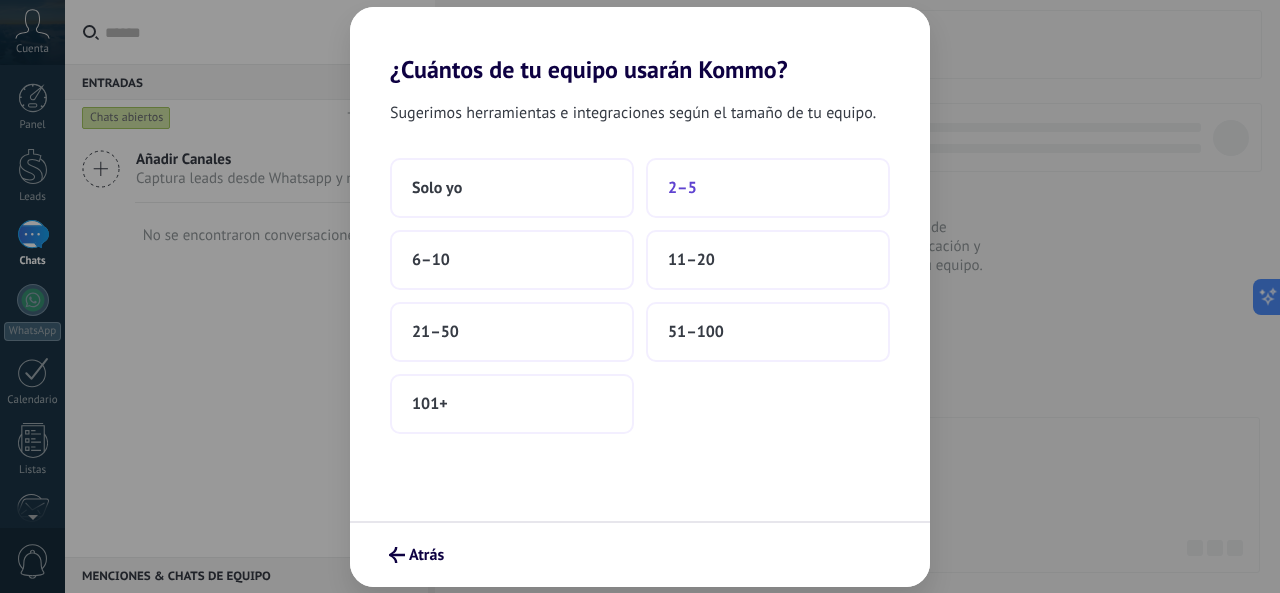 click on "2–5" at bounding box center [682, 188] 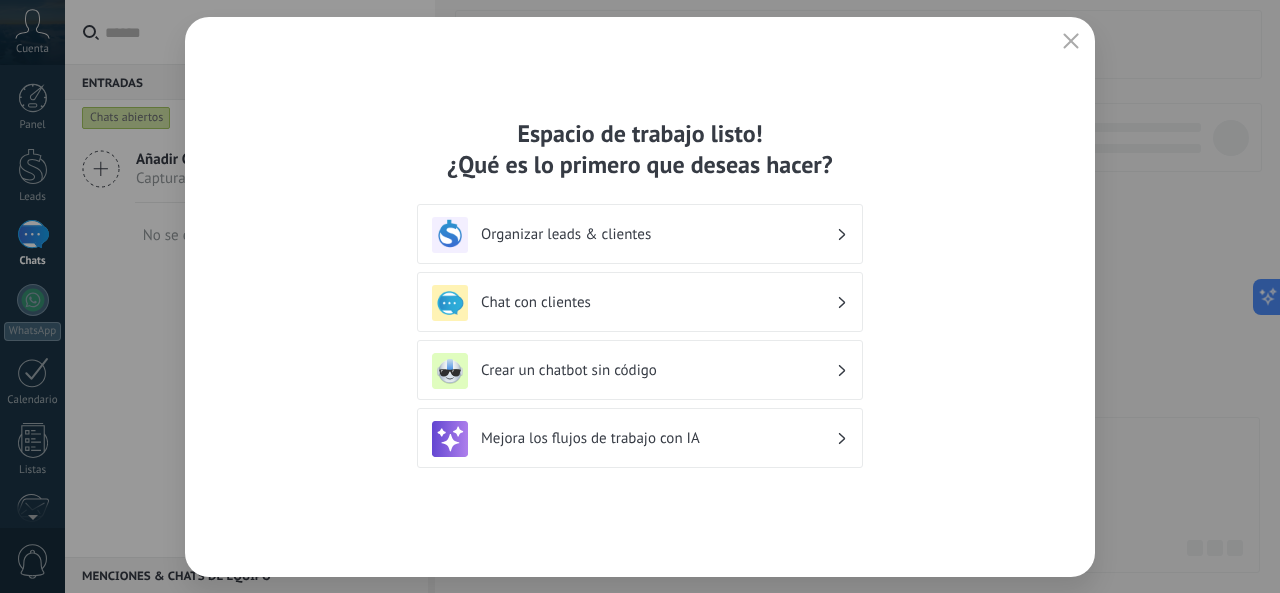 click on "Chat con clientes" at bounding box center (658, 302) 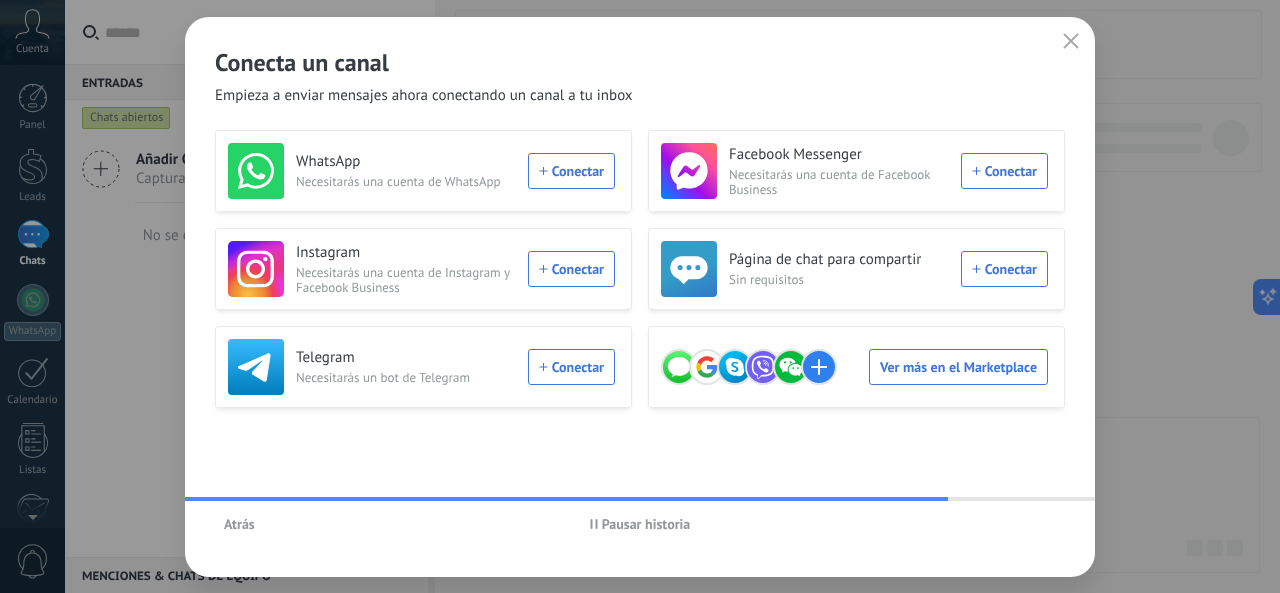 click 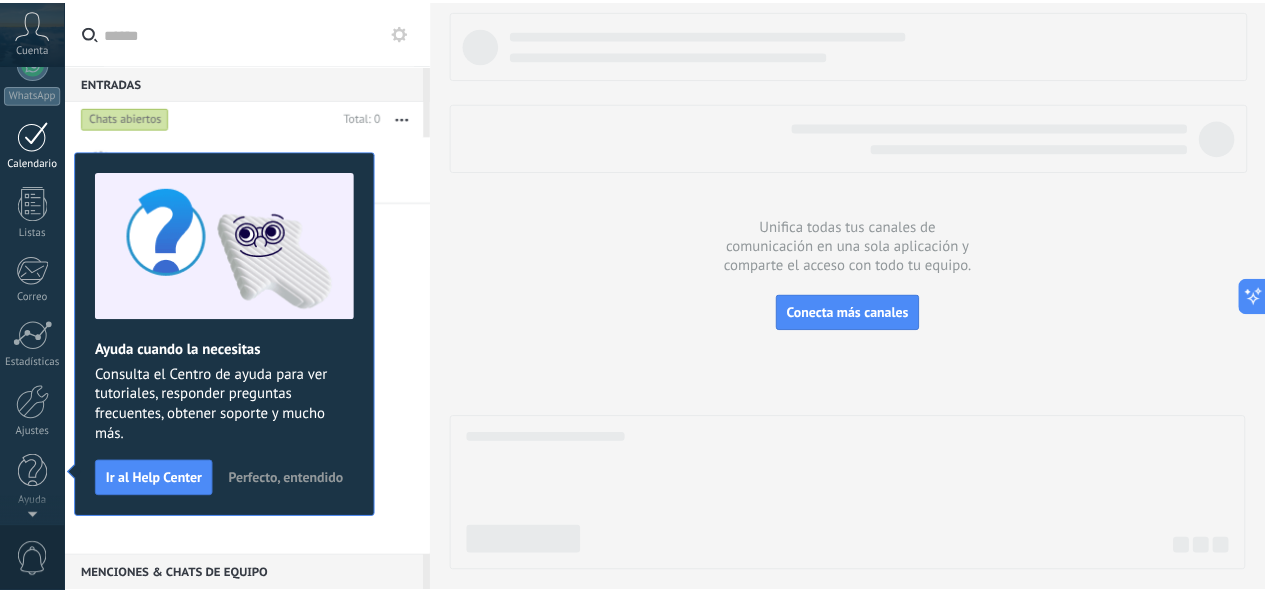 scroll, scrollTop: 0, scrollLeft: 0, axis: both 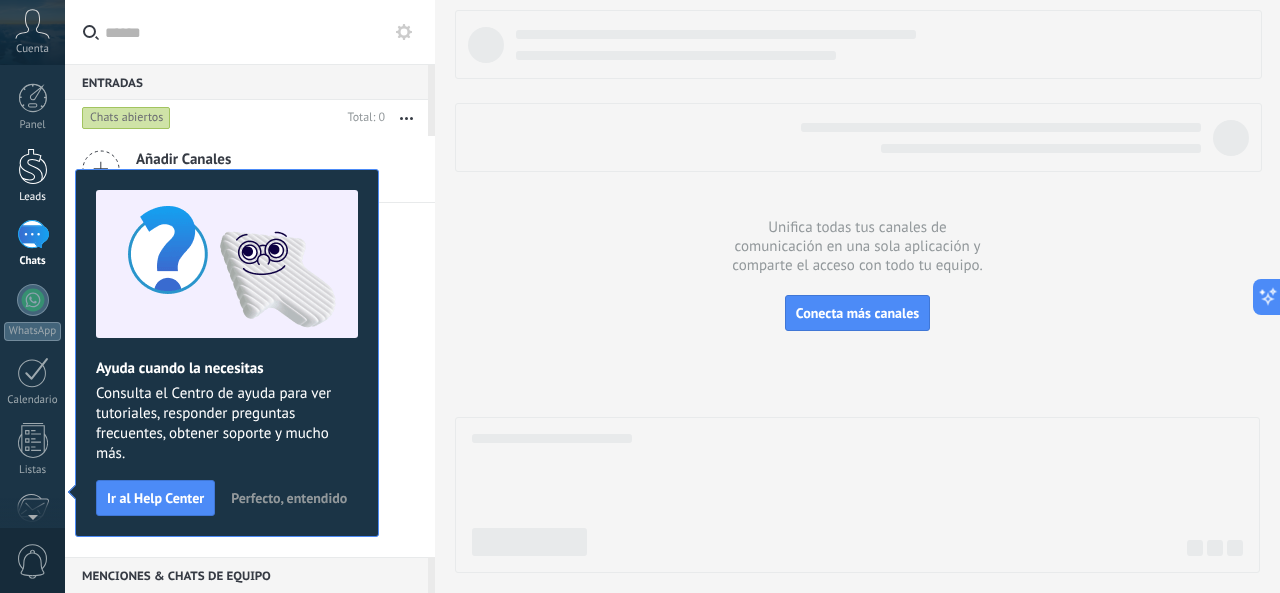 click at bounding box center [33, 166] 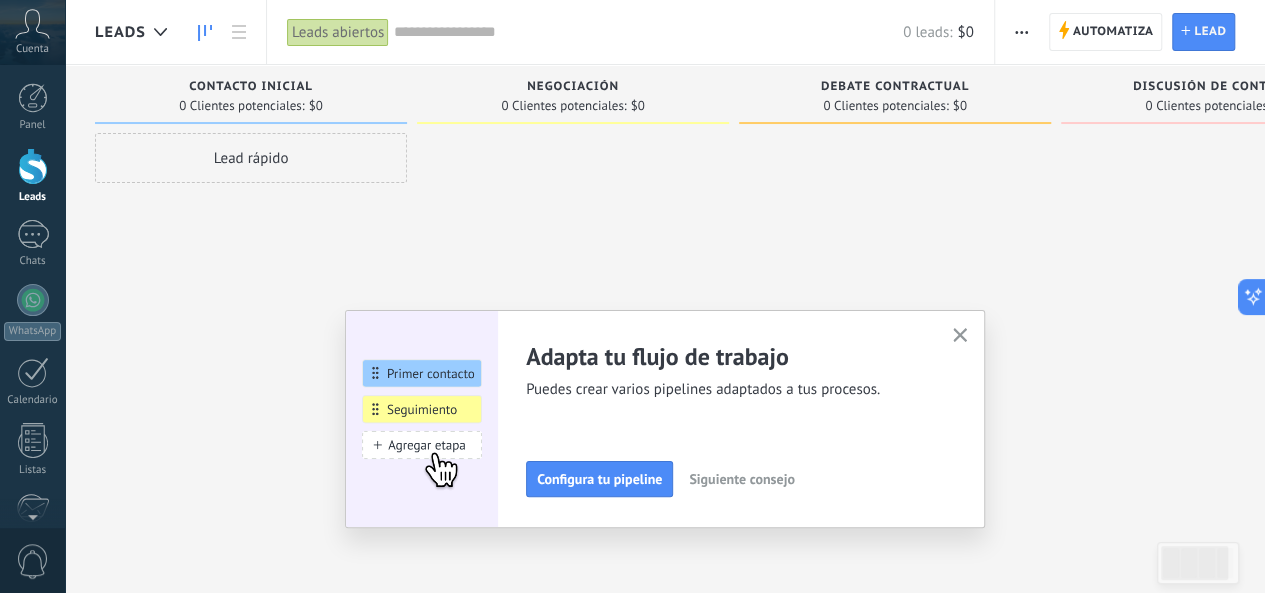 click on "Cuenta" at bounding box center (32, 32) 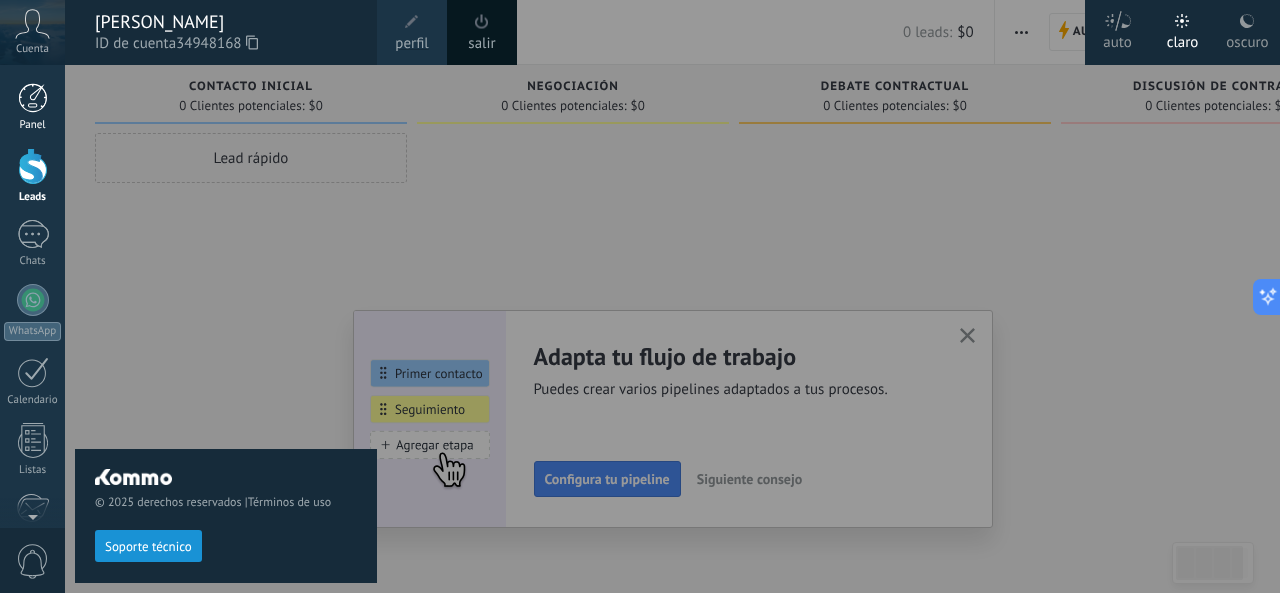 click at bounding box center [33, 98] 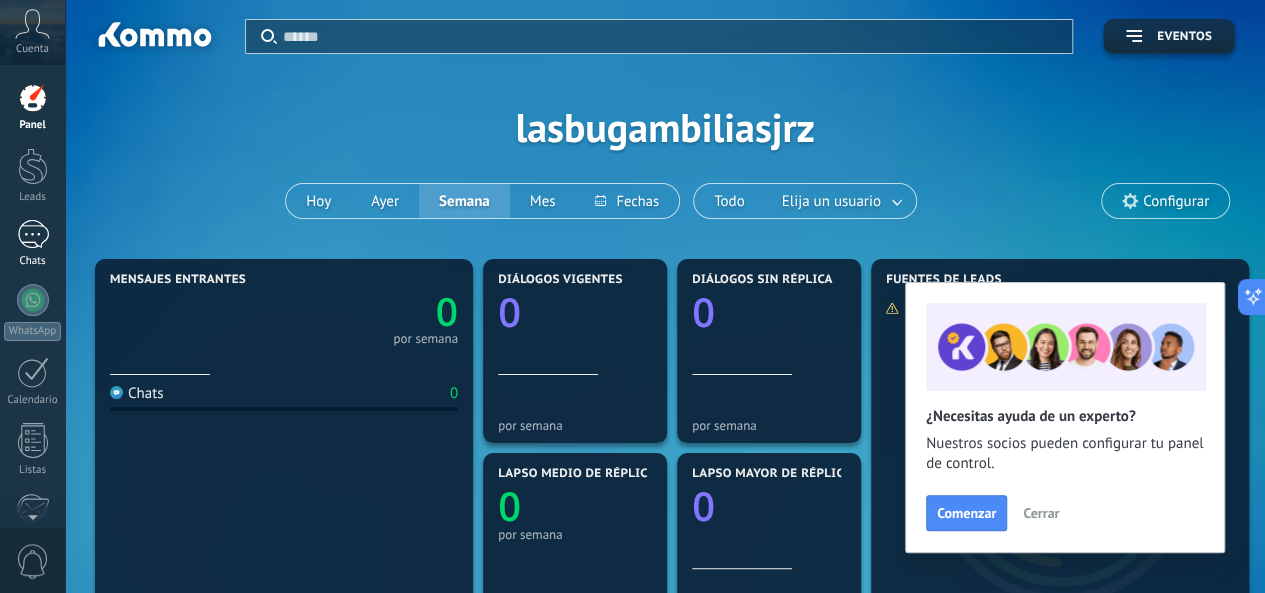 click at bounding box center [33, 234] 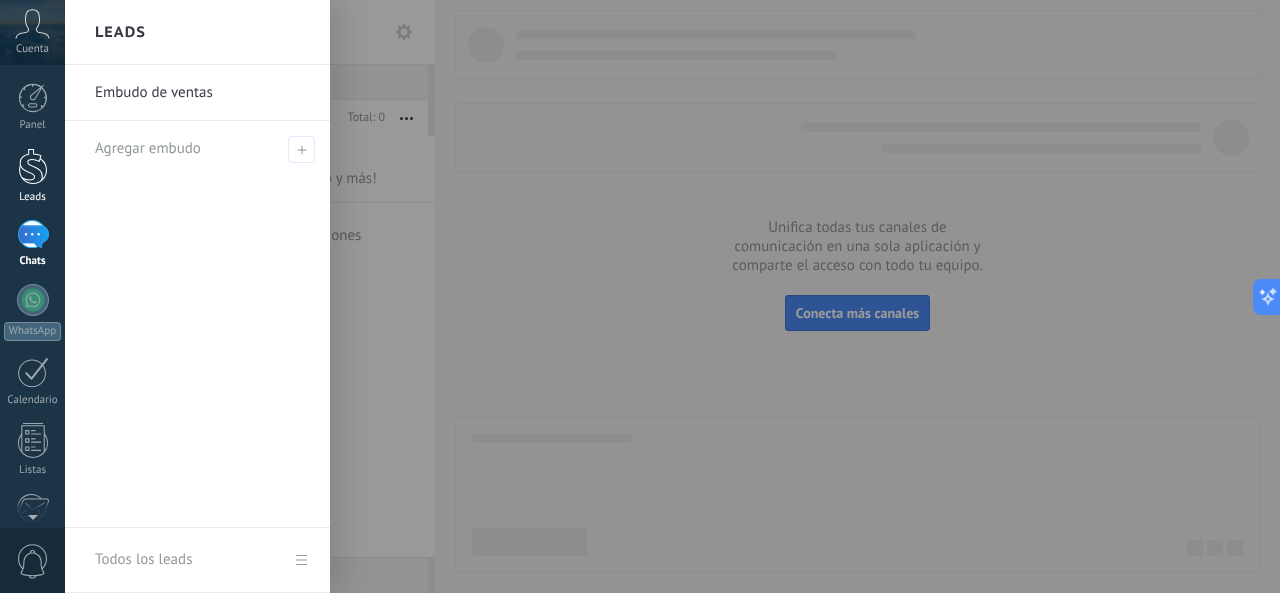 click at bounding box center (33, 166) 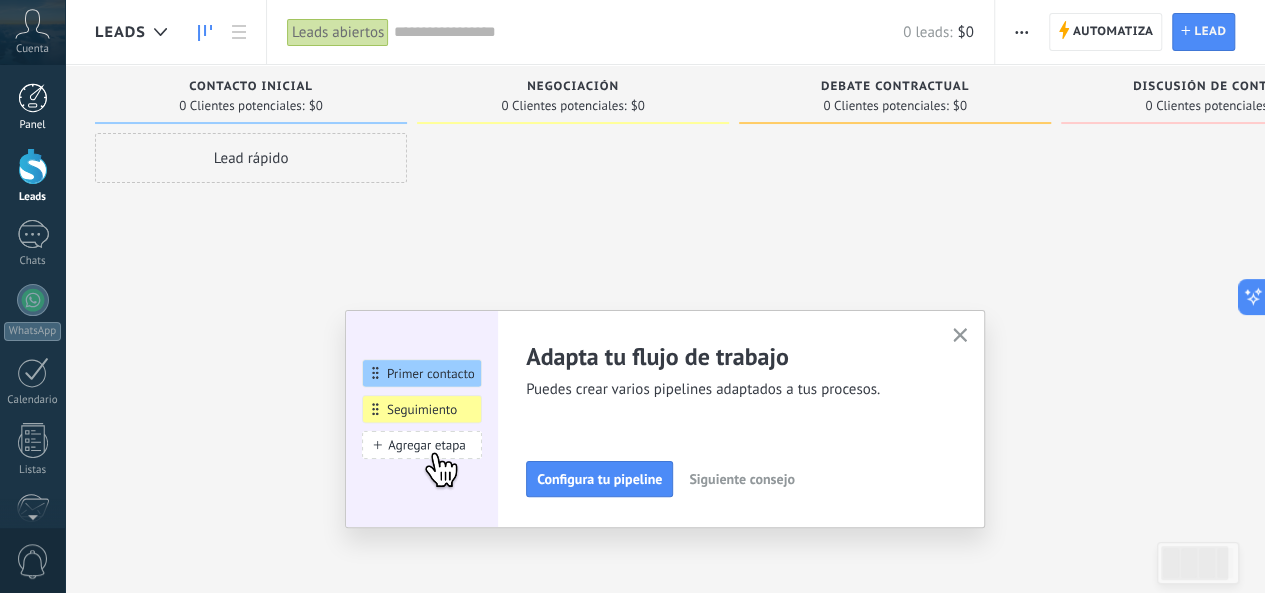 click at bounding box center (33, 98) 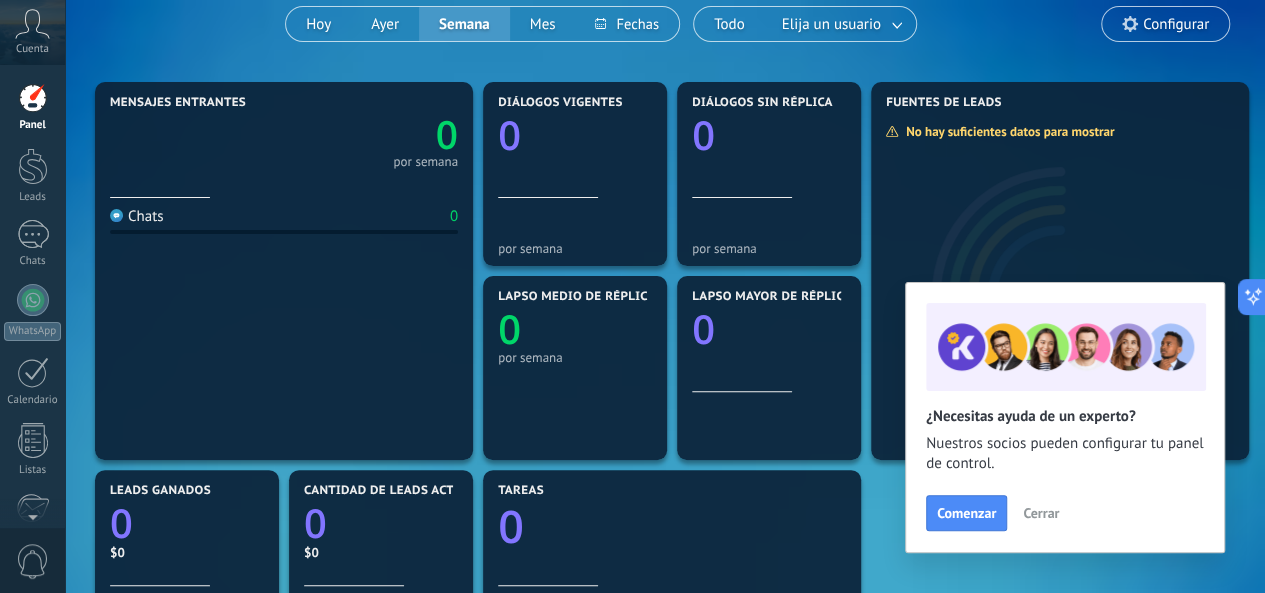 scroll, scrollTop: 0, scrollLeft: 0, axis: both 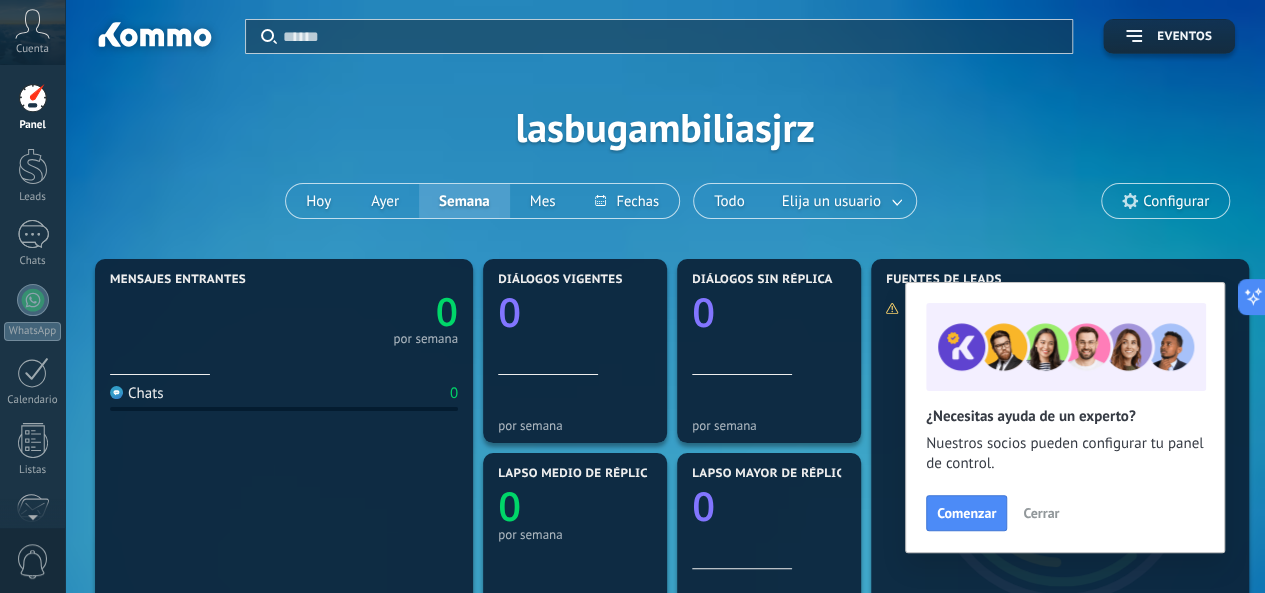 click on "Cuenta" at bounding box center (32, 49) 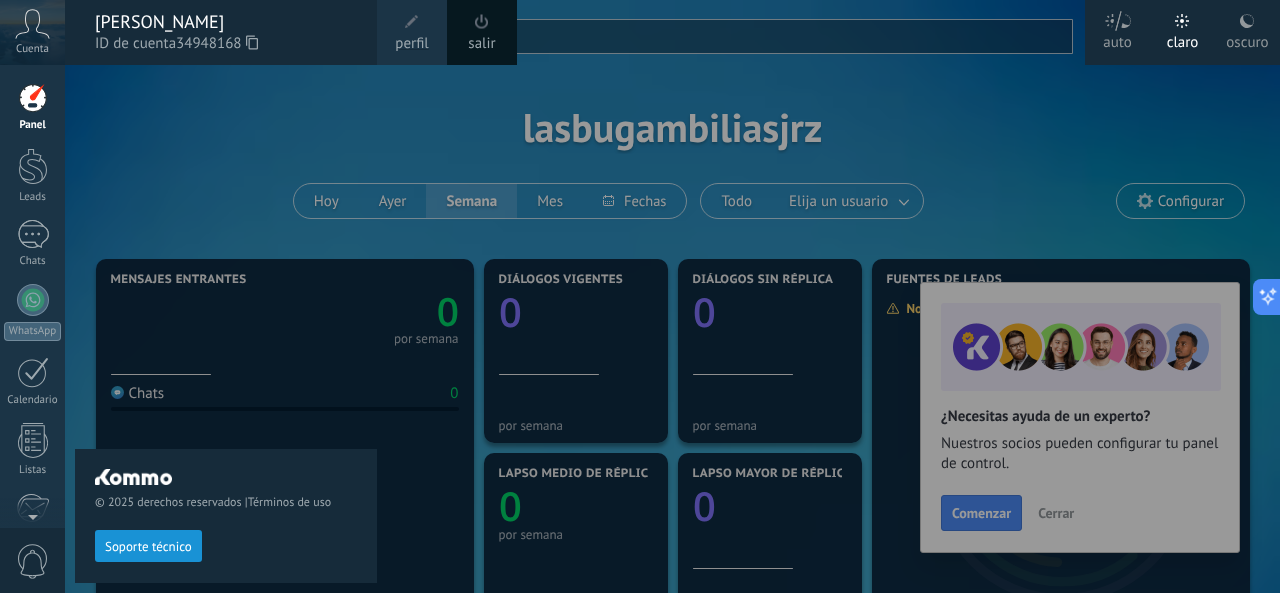 click on "perfil" at bounding box center [411, 44] 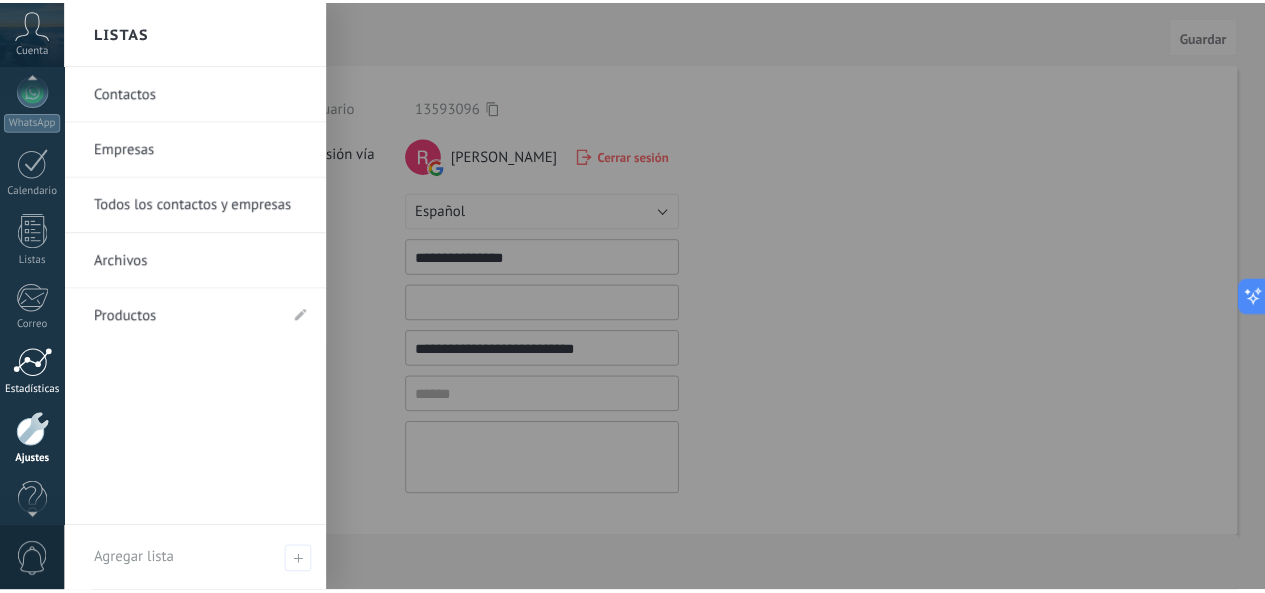 scroll, scrollTop: 237, scrollLeft: 0, axis: vertical 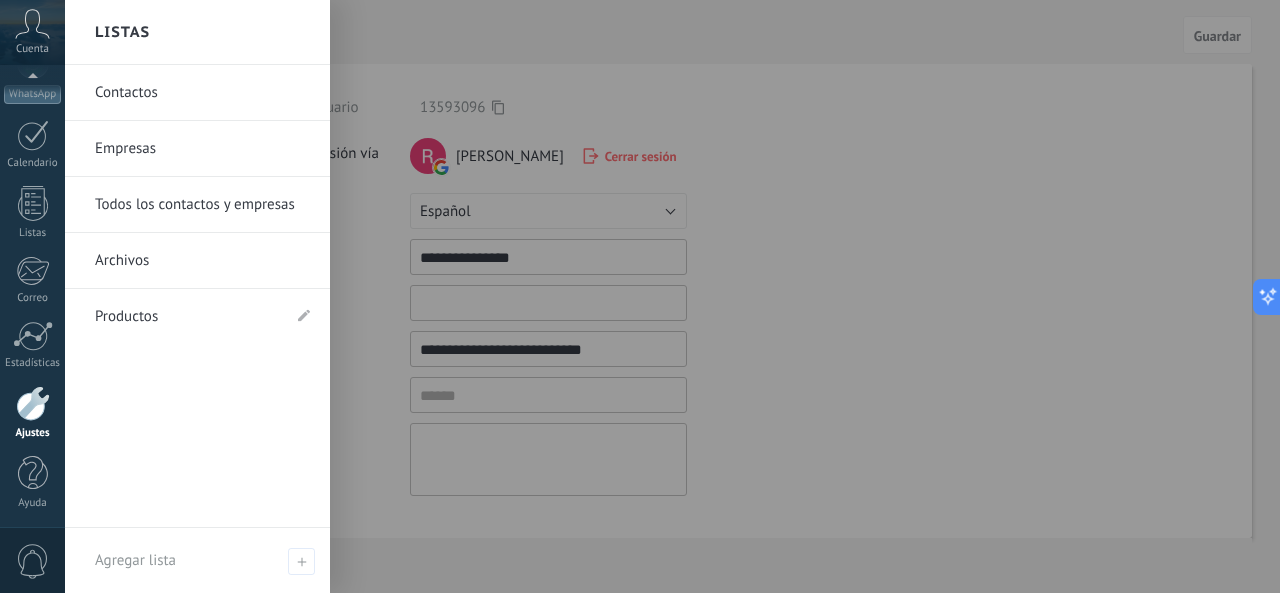 click at bounding box center [33, 403] 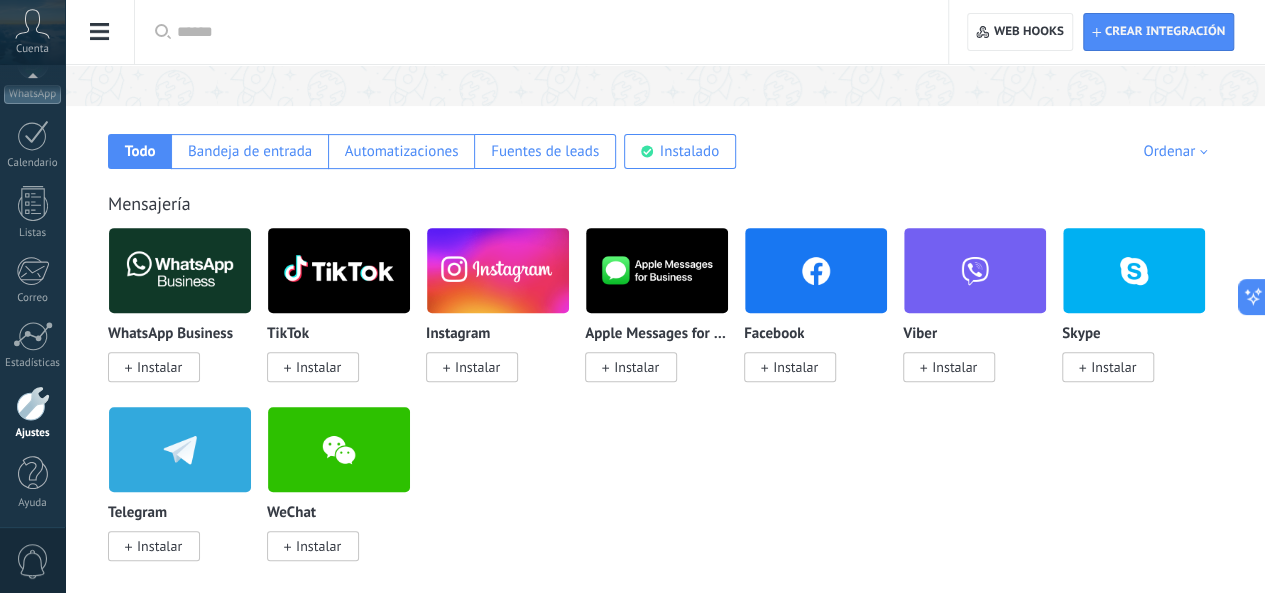 scroll, scrollTop: 283, scrollLeft: 0, axis: vertical 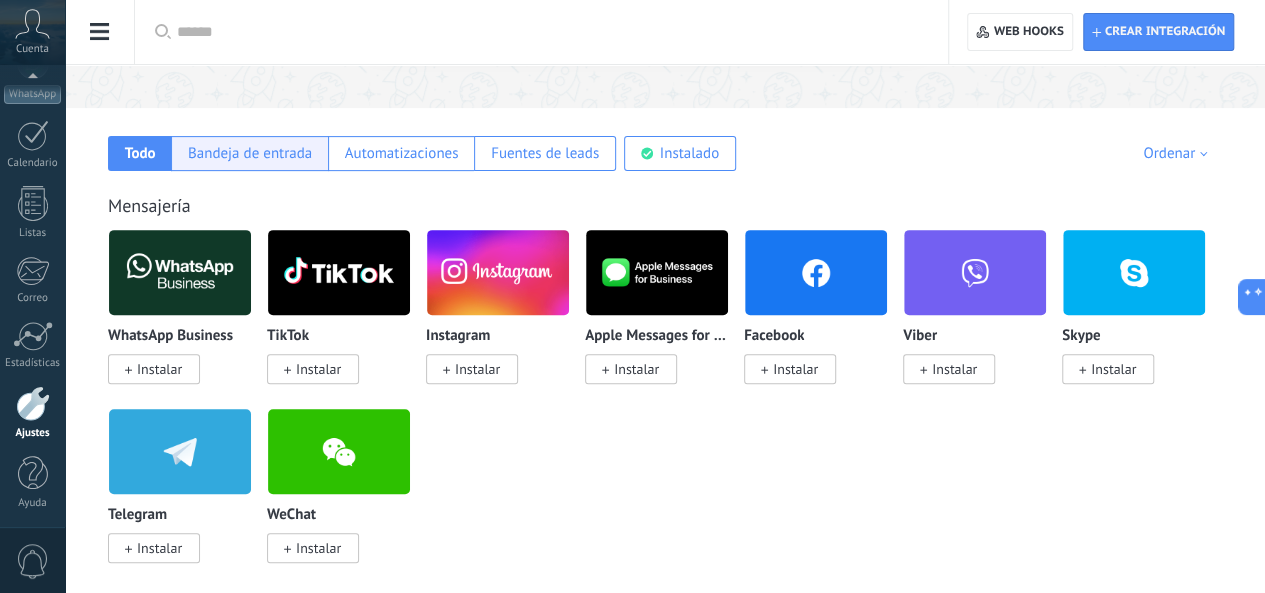 click on "Bandeja de entrada" at bounding box center [250, 153] 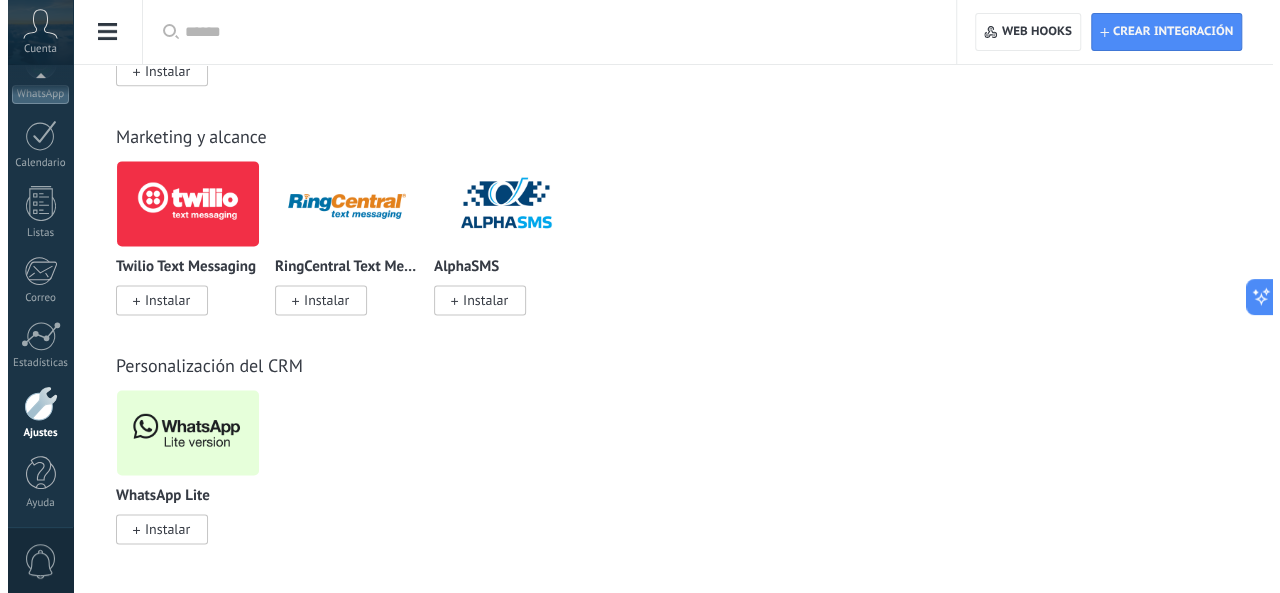 scroll, scrollTop: 1446, scrollLeft: 0, axis: vertical 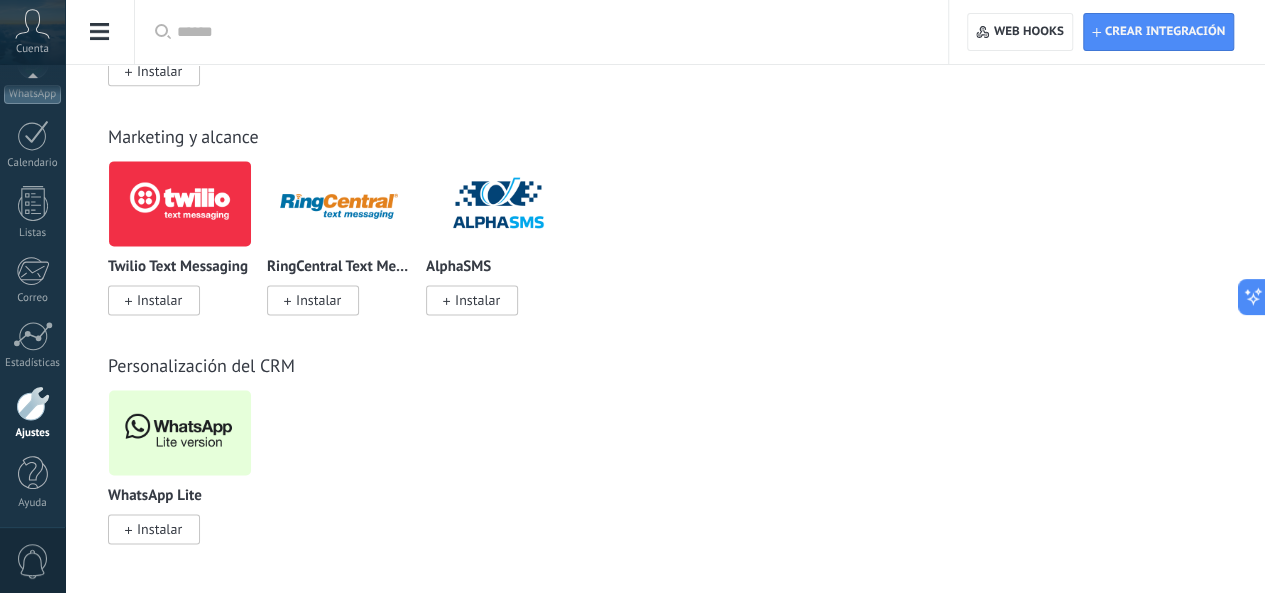 click at bounding box center [180, 432] 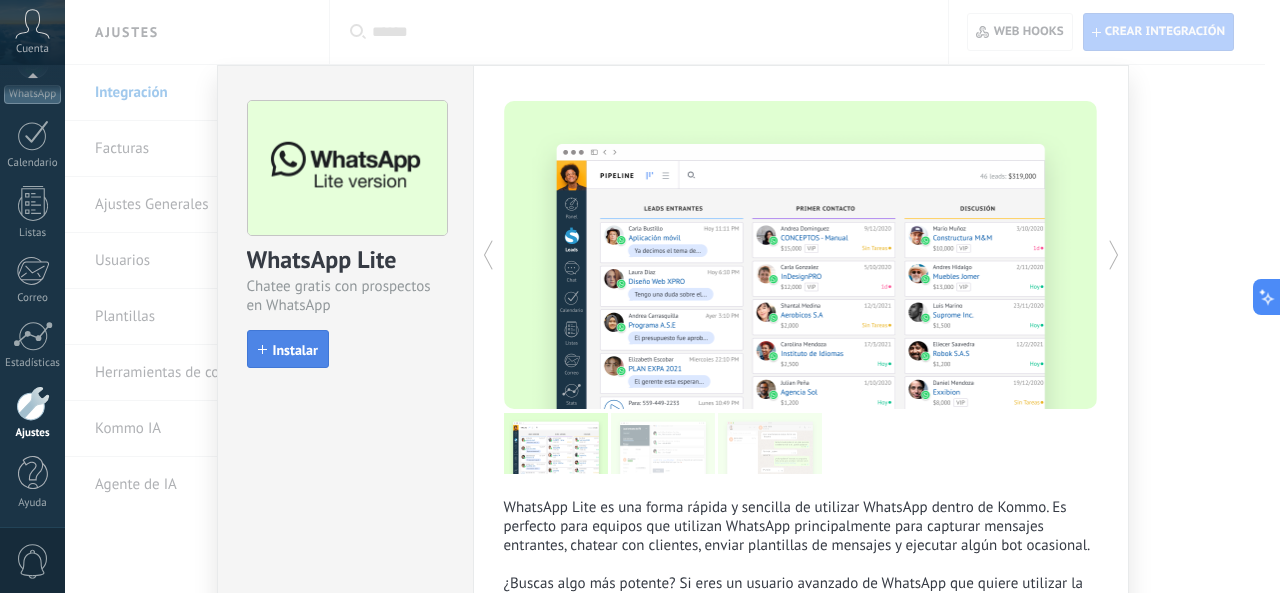 click on "Instalar" at bounding box center (295, 350) 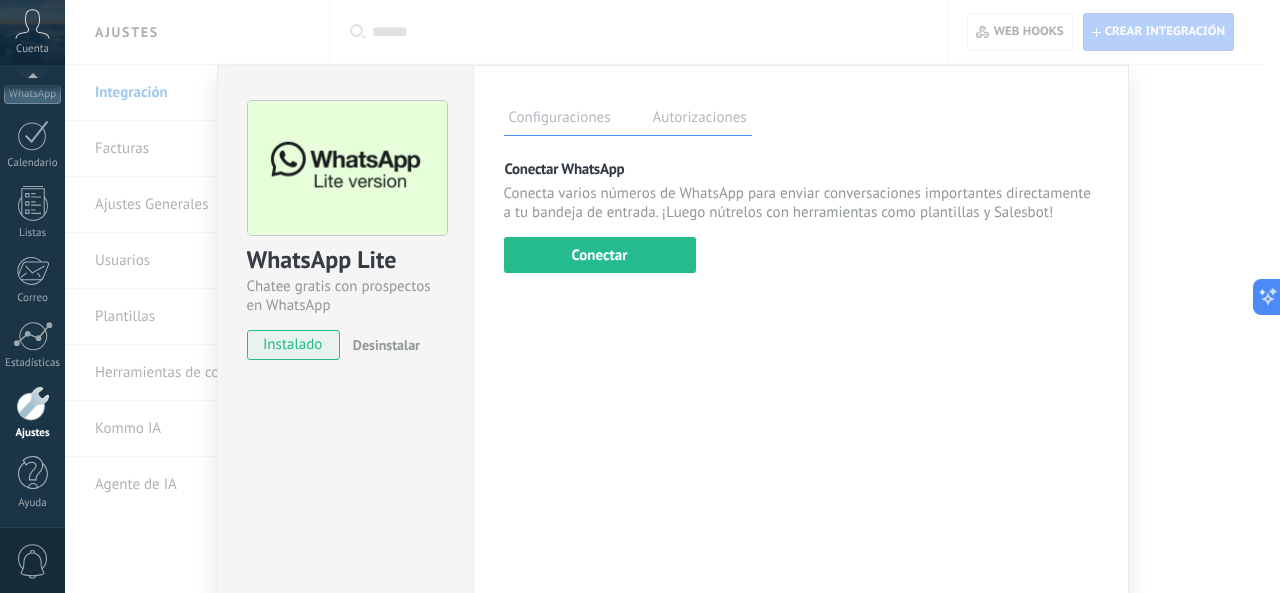 click on "Autorizaciones" at bounding box center (700, 120) 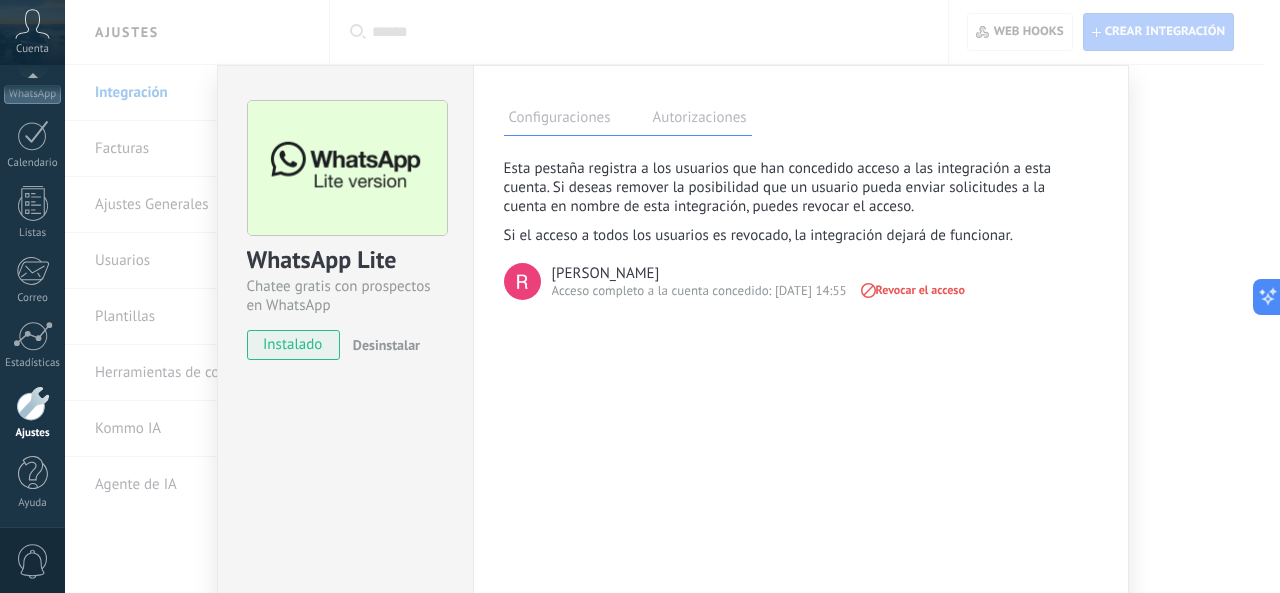 click on "Configuraciones" at bounding box center (560, 120) 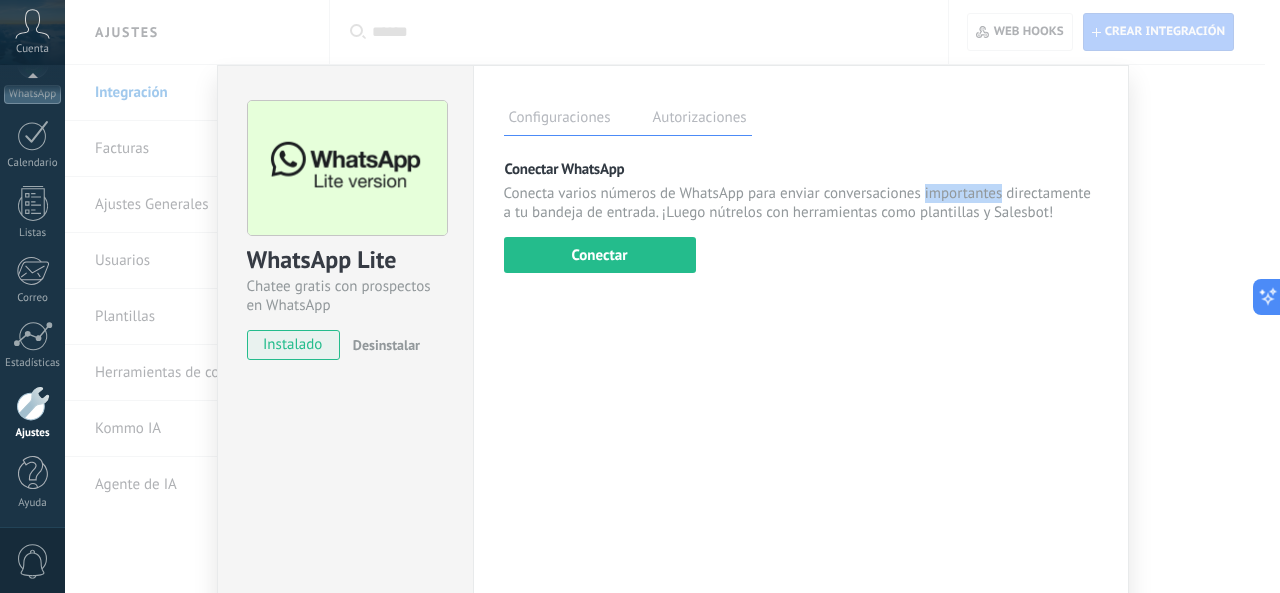 drag, startPoint x: 920, startPoint y: 193, endPoint x: 999, endPoint y: 195, distance: 79.025314 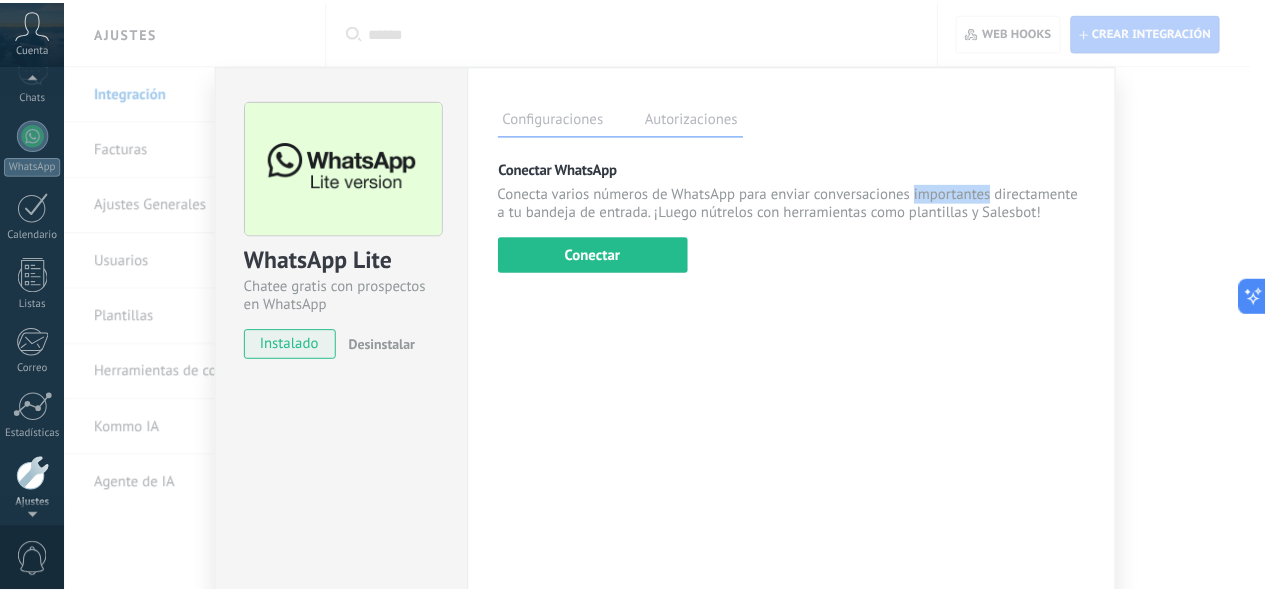 scroll, scrollTop: 237, scrollLeft: 0, axis: vertical 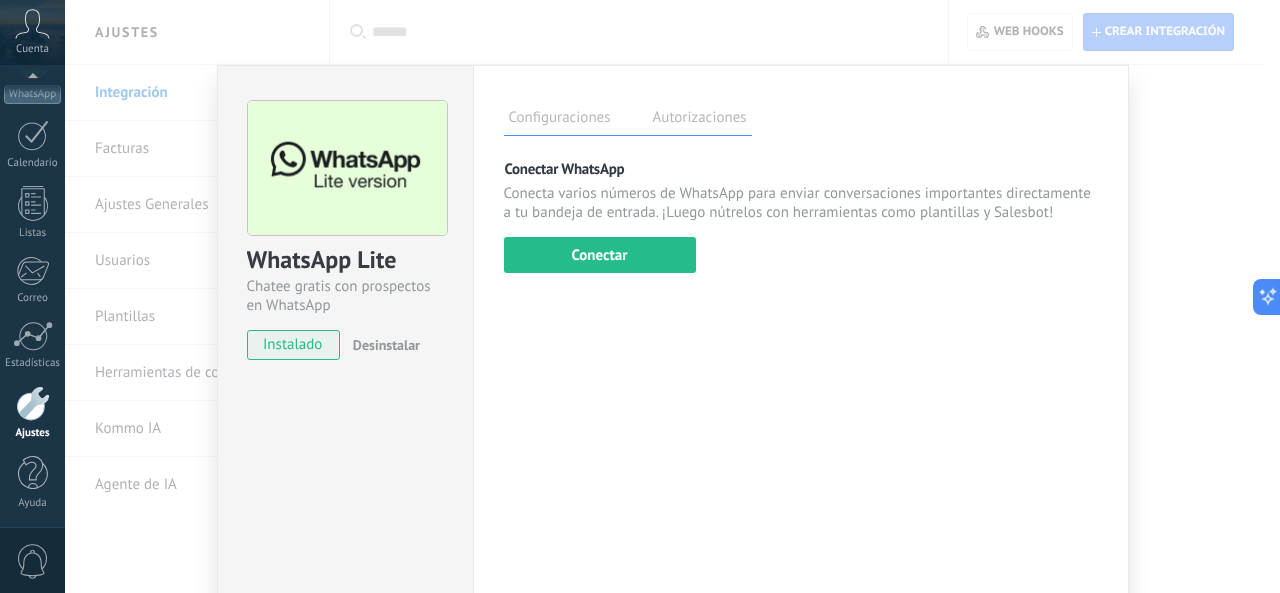 click on "WhatsApp Lite Chatee gratis con prospectos en WhatsApp instalado Desinstalar Configuraciones Autorizaciones Esta pestaña registra a los usuarios que han concedido acceso a las integración a esta cuenta. Si deseas remover la posibilidad que un usuario pueda enviar solicitudes a la cuenta en nombre de esta integración, puedes revocar el acceso. Si el acceso a todos los usuarios es revocado, la integración dejará de funcionar. Esta aplicacion está instalada, pero nadie le ha dado acceso aun. Más de 2 mil millones de personas utilizan activamente WhatsApp para conectarse con amigos, familiares y empresas. Esta integración agrega el chat más popular a tu arsenal de comunicación: captura automáticamente leads desde los mensajes entrantes, comparte el acceso al chat con todo tu equipo y potencia todo con las herramientas integradas de Kommo, como el botón de compromiso y Salesbot. más _:  Guardar Conectar WhatsApp Conectar" at bounding box center (672, 296) 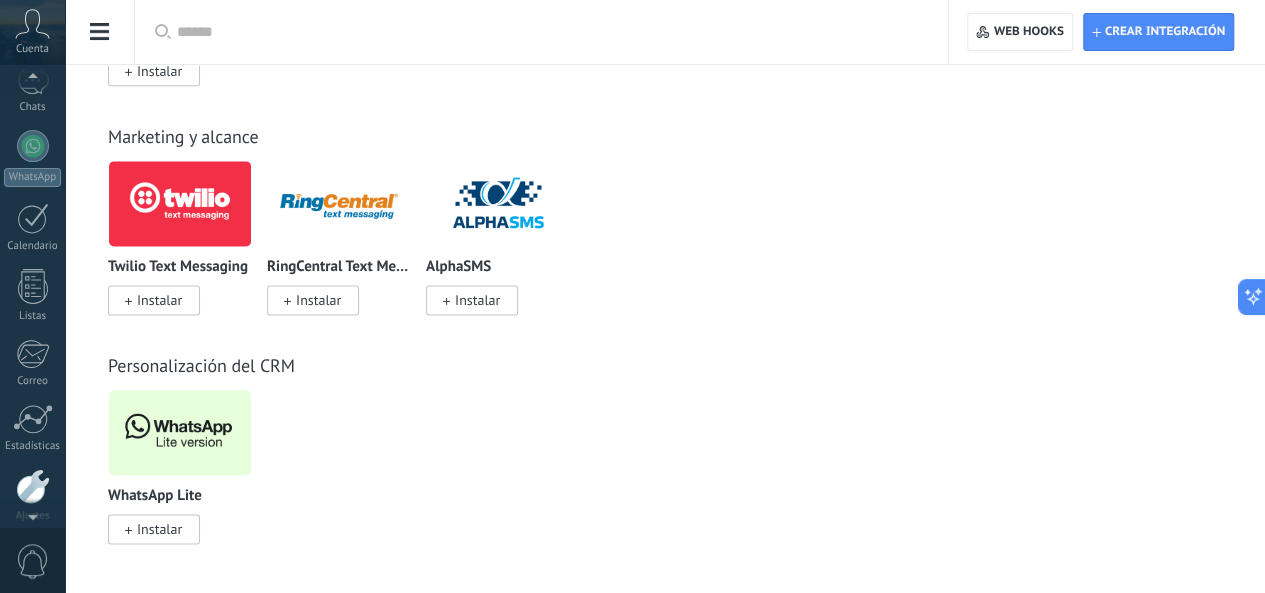 scroll, scrollTop: 109, scrollLeft: 0, axis: vertical 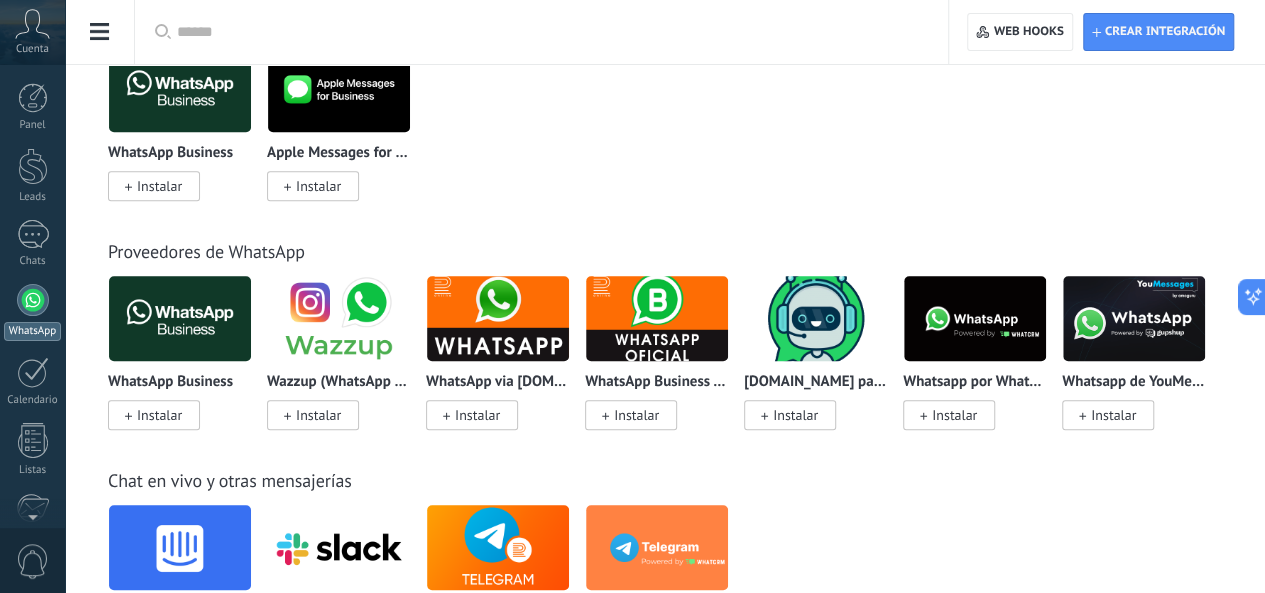 click at bounding box center (33, 300) 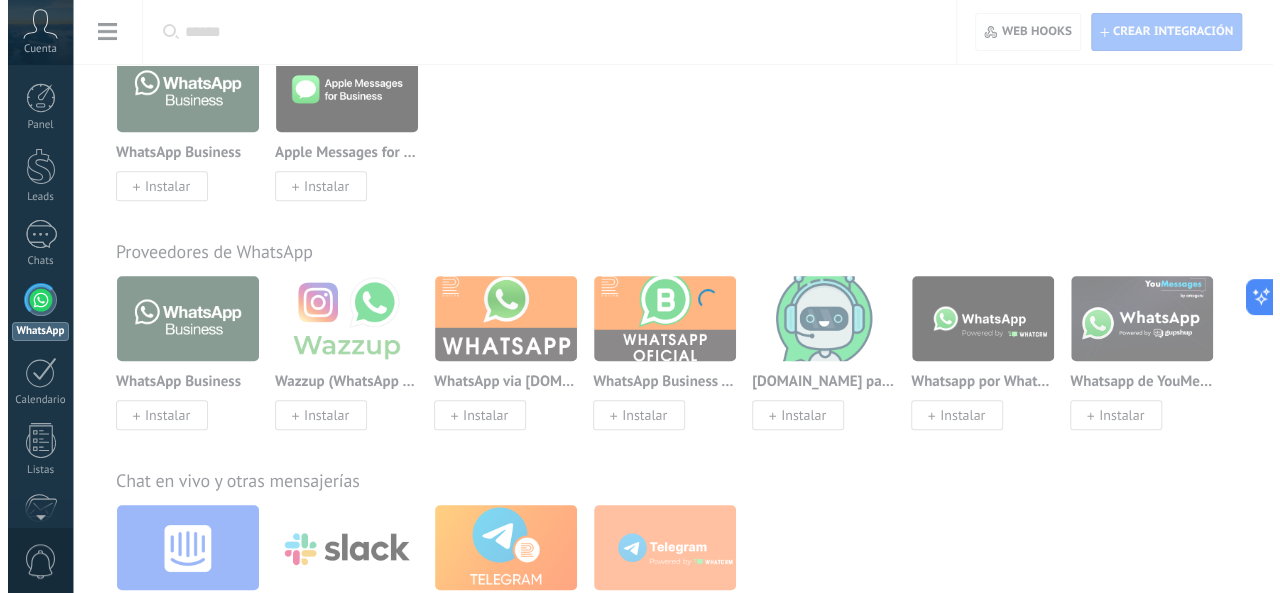 scroll, scrollTop: 0, scrollLeft: 0, axis: both 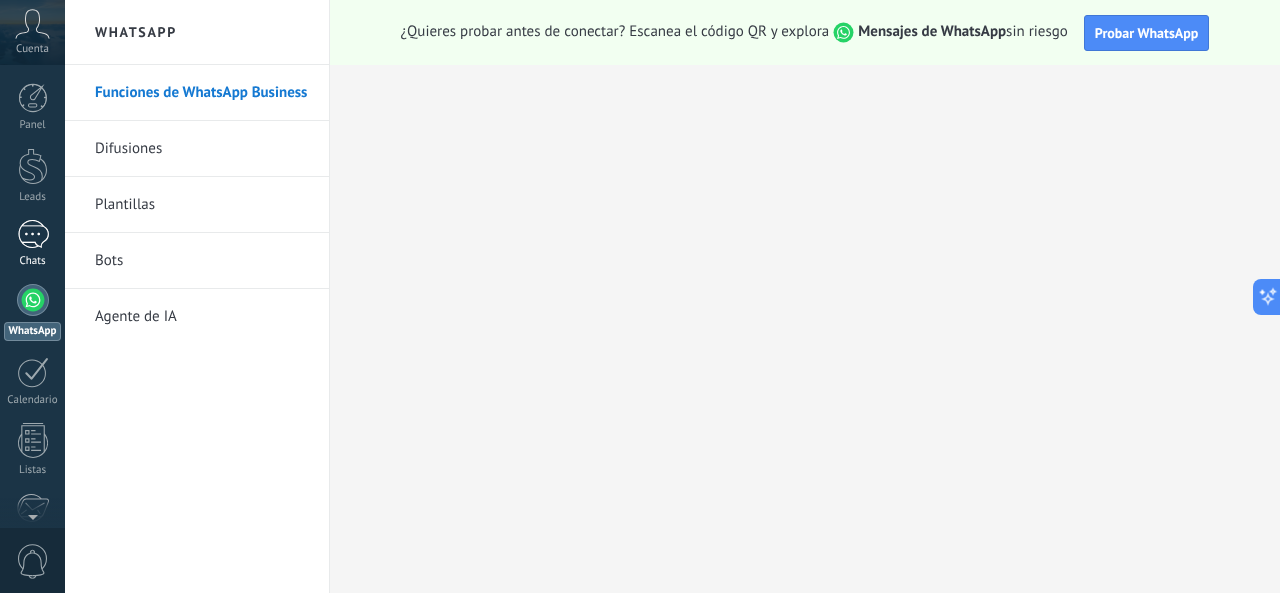 click at bounding box center (33, 234) 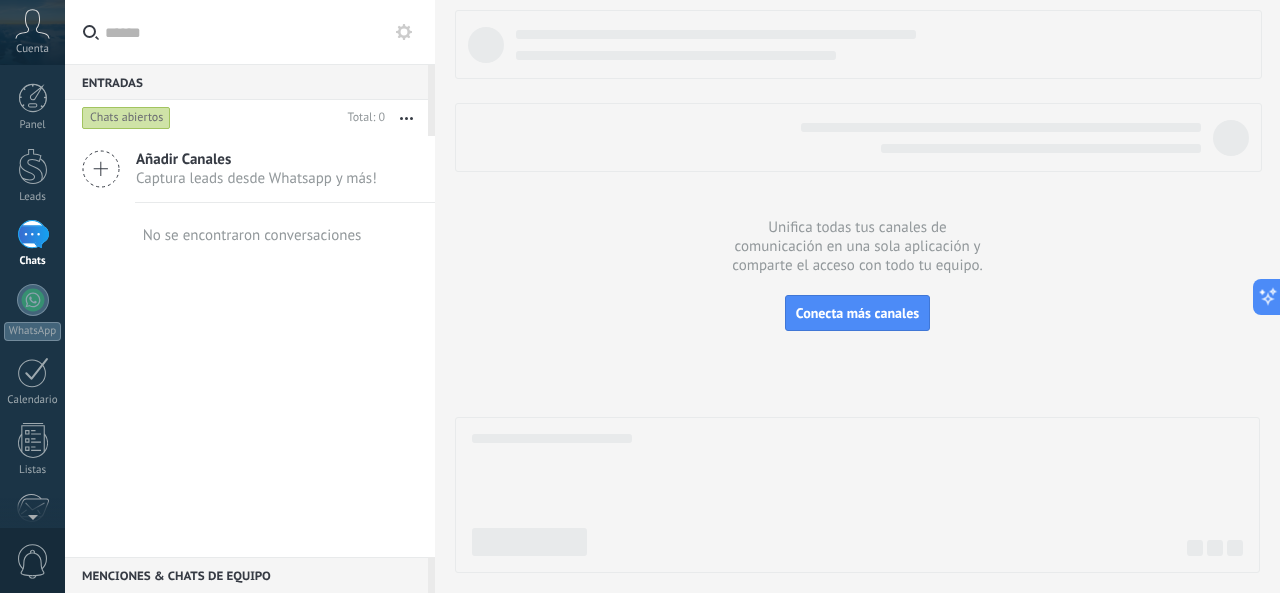 click 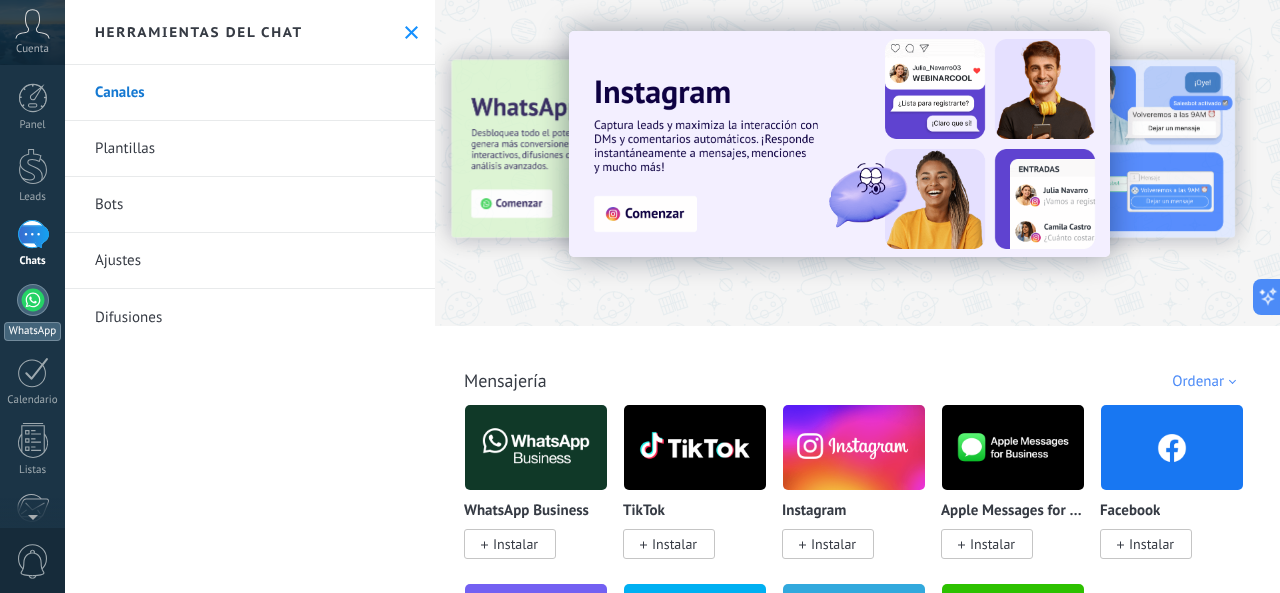 click at bounding box center [33, 300] 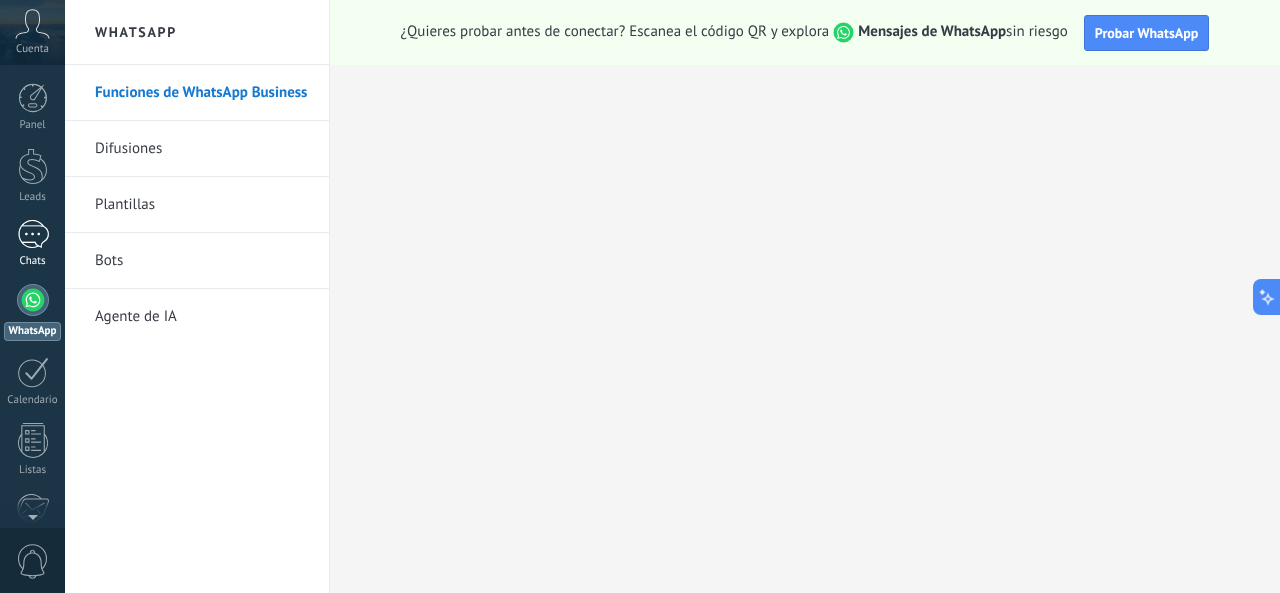 click at bounding box center [33, 234] 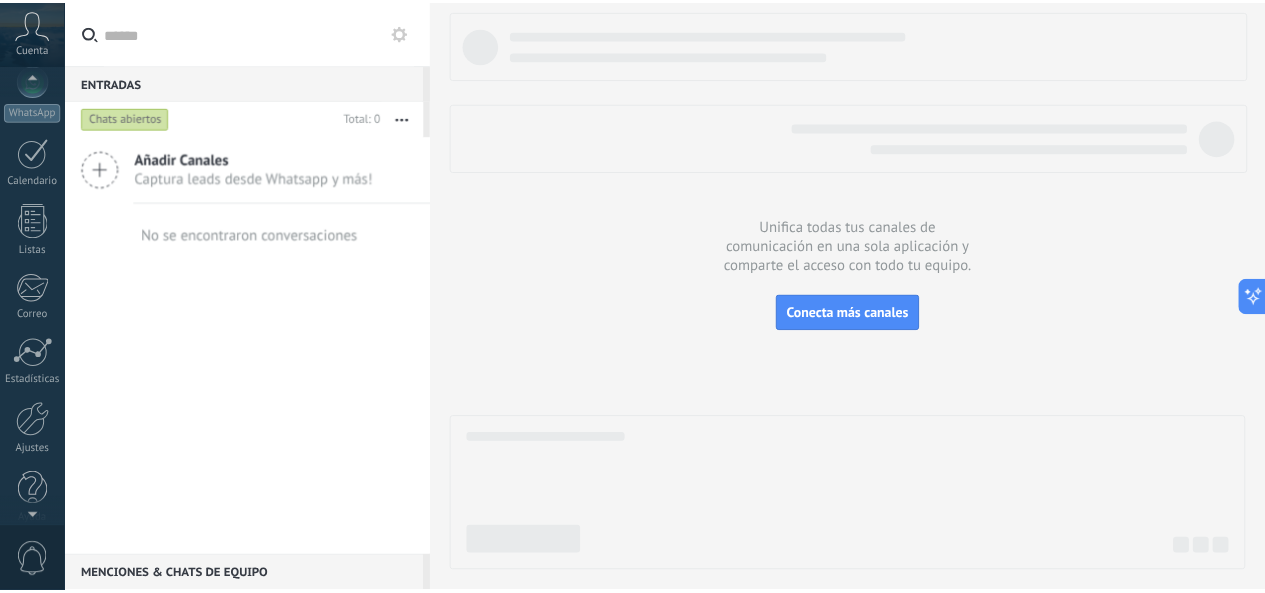 scroll, scrollTop: 237, scrollLeft: 0, axis: vertical 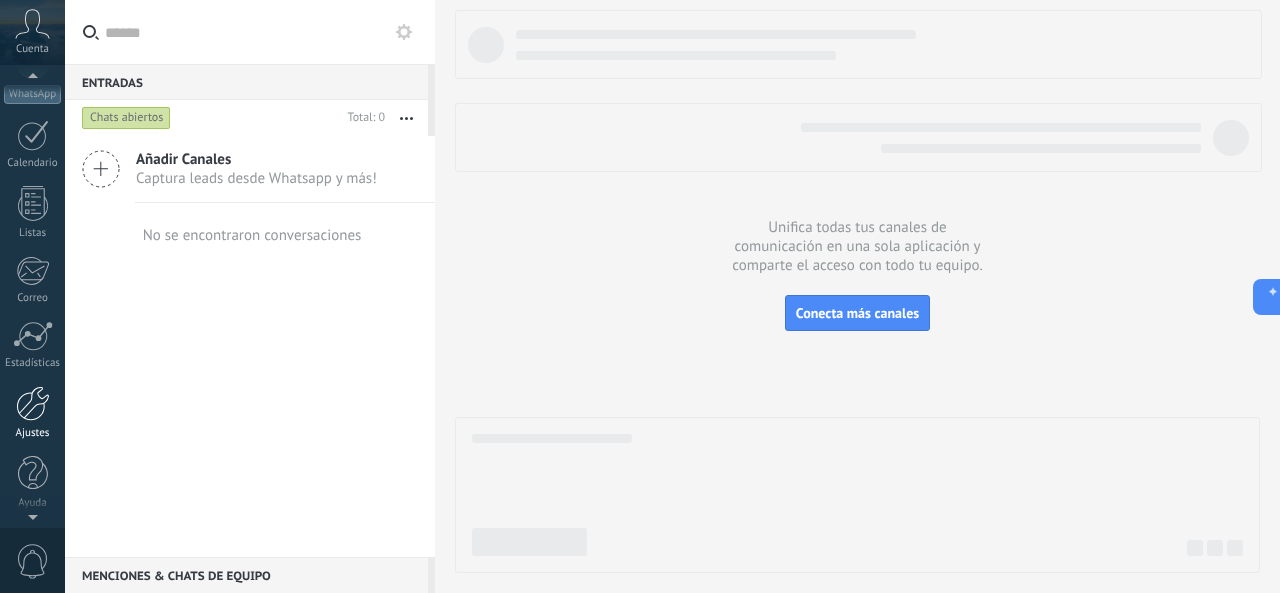 click at bounding box center [33, 403] 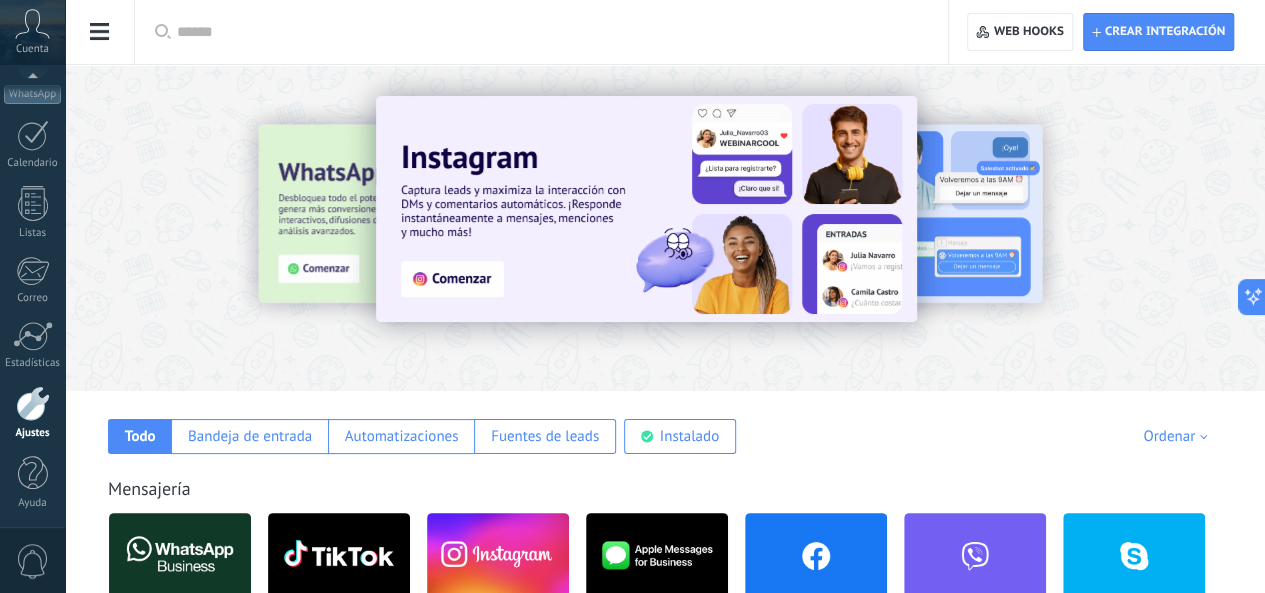 click on "Kommo IA" at bounding box center (-116, 429) 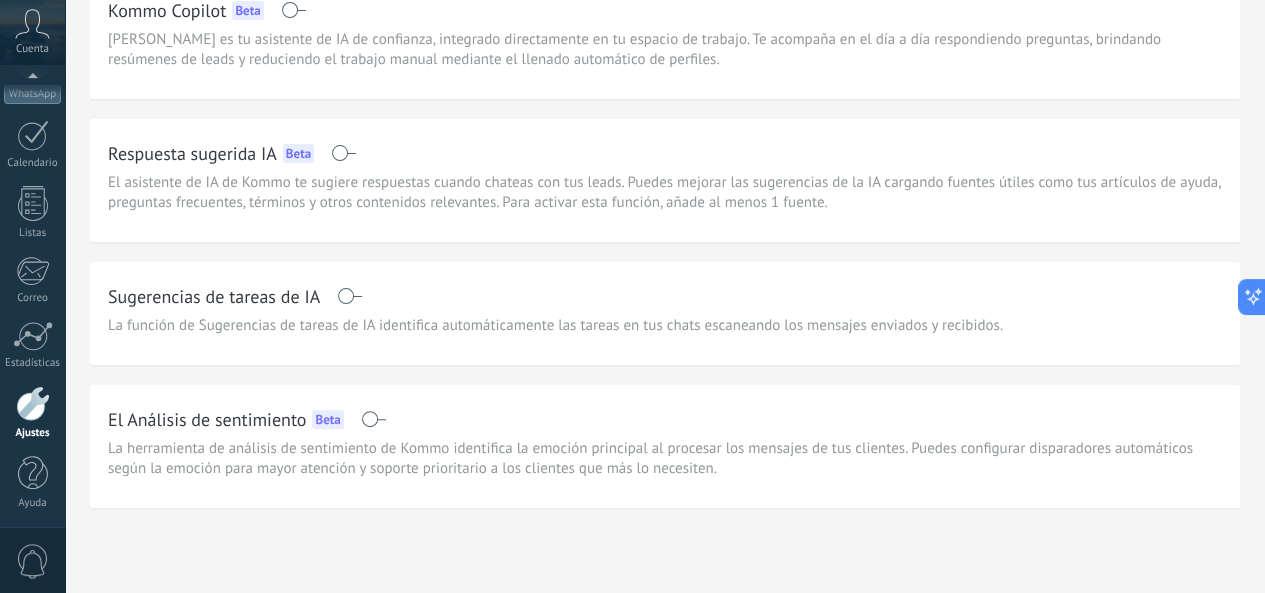 scroll, scrollTop: 0, scrollLeft: 0, axis: both 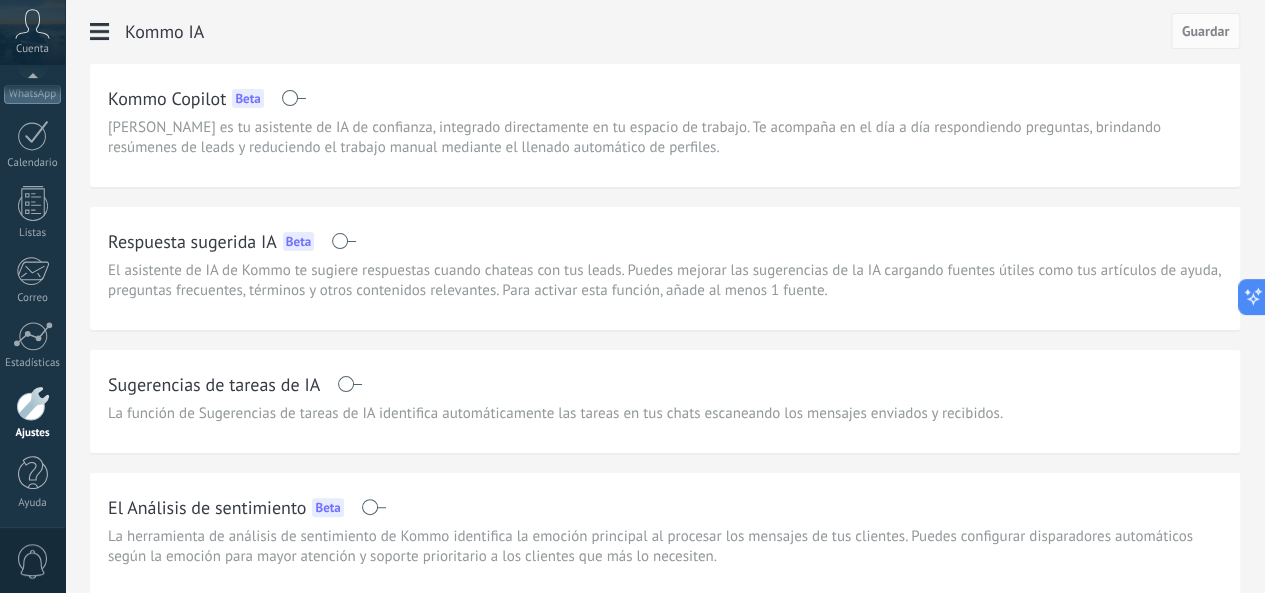 click on "Integración" at bounding box center (-116, 93) 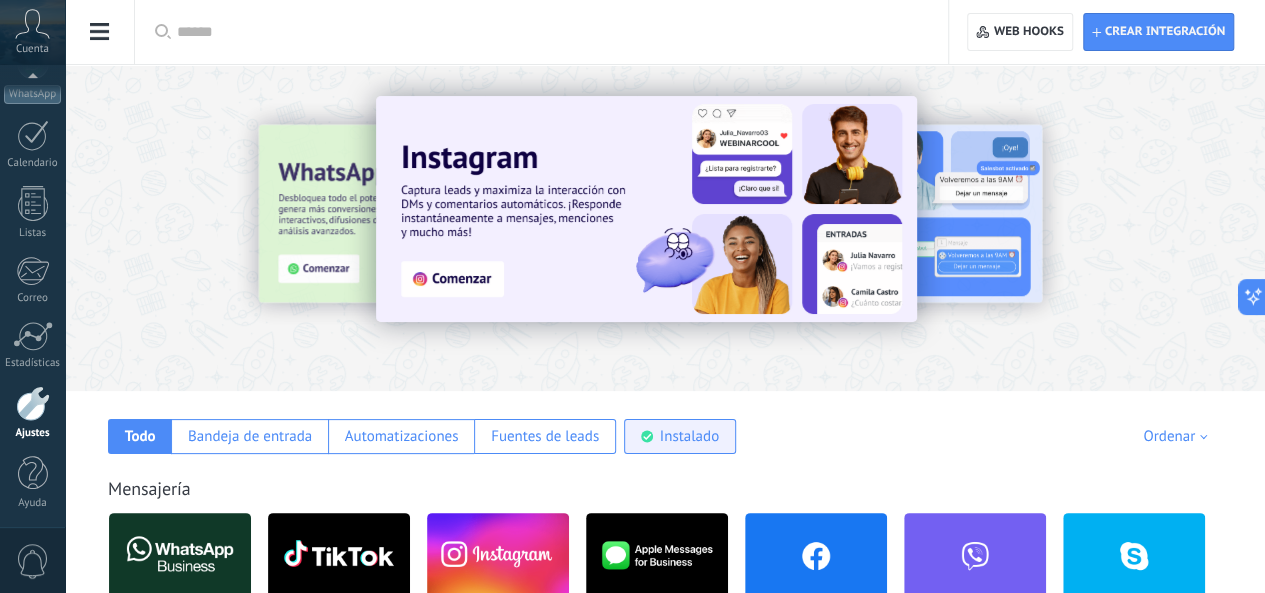 click on "Instalado" at bounding box center (689, 436) 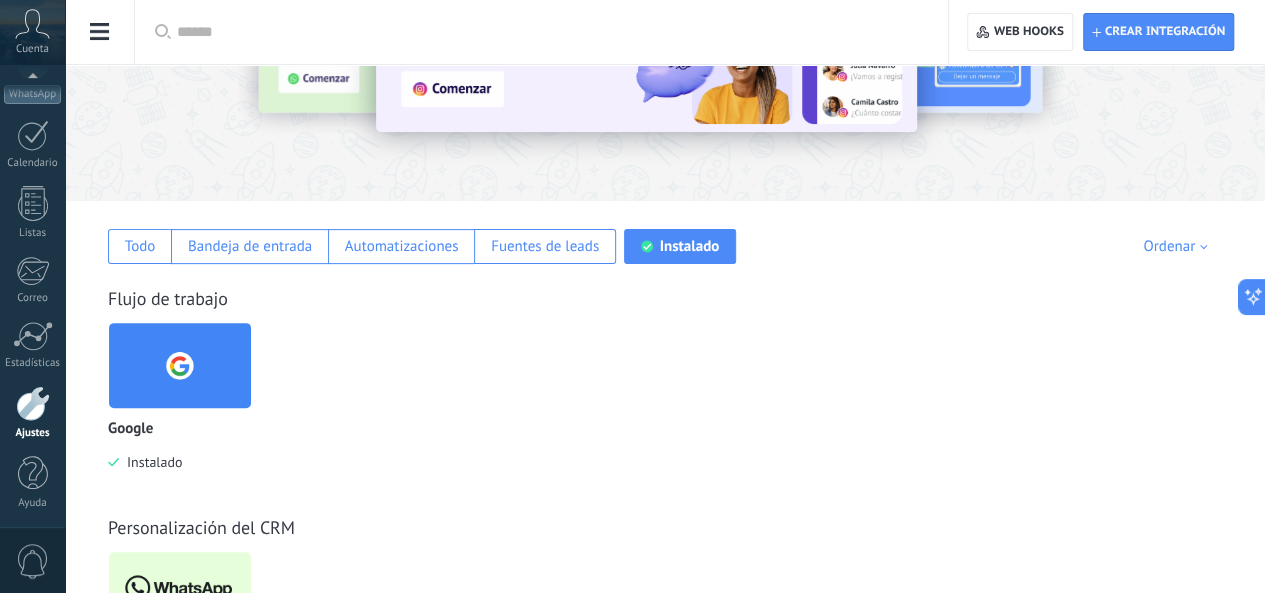 scroll, scrollTop: 351, scrollLeft: 0, axis: vertical 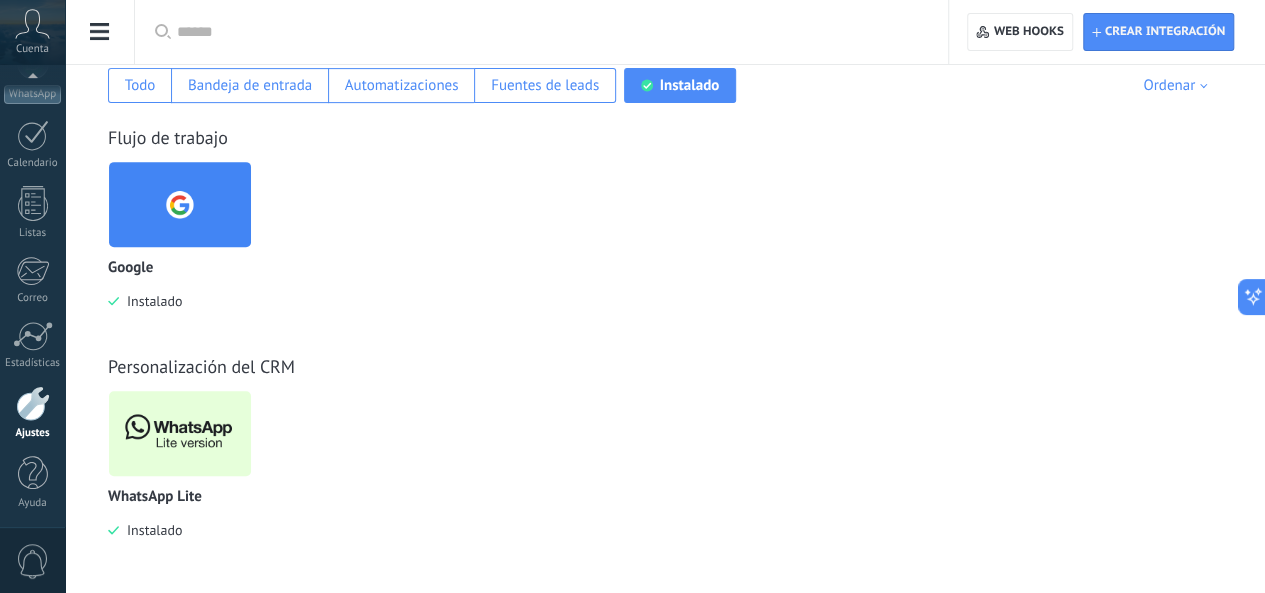 click at bounding box center (180, 433) 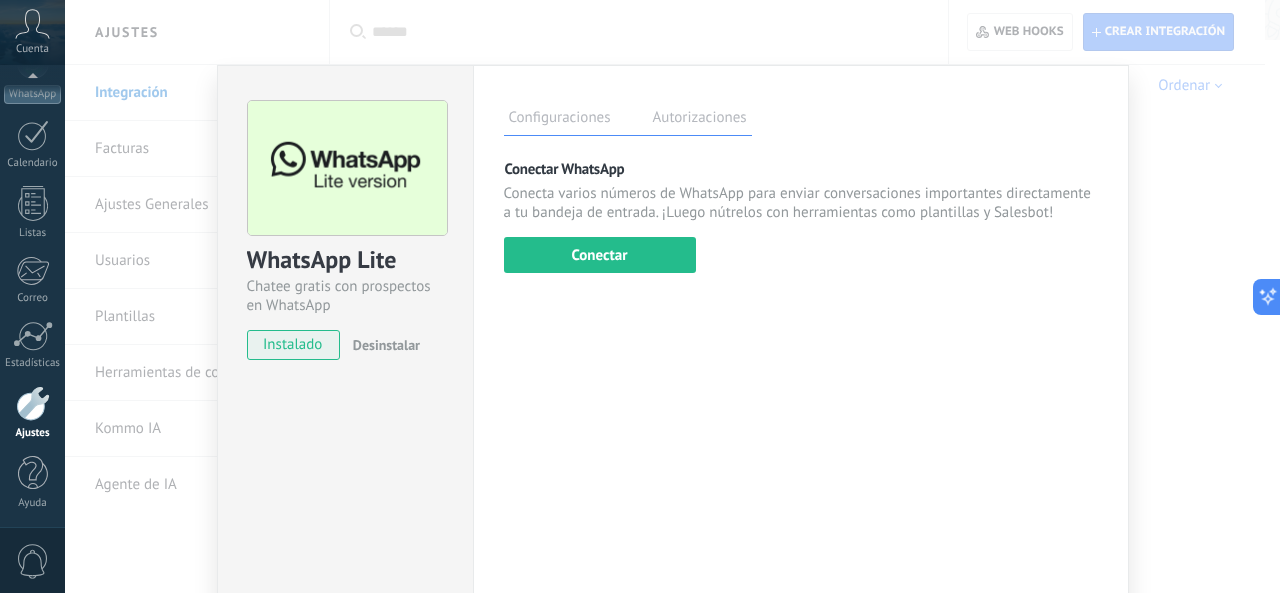 click on "WhatsApp Lite Chatee gratis con prospectos en WhatsApp instalado Desinstalar Configuraciones Autorizaciones Esta pestaña registra a los usuarios que han concedido acceso a las integración a esta cuenta. Si deseas remover la posibilidad que un usuario pueda enviar solicitudes a la cuenta en nombre de esta integración, puedes revocar el acceso. Si el acceso a todos los usuarios es revocado, la integración dejará de funcionar. Esta aplicacion está instalada, pero nadie le ha dado acceso aun. Más de 2 mil millones de personas utilizan activamente WhatsApp para conectarse con amigos, familiares y empresas. Esta integración agrega el chat más popular a tu arsenal de comunicación: captura automáticamente leads desde los mensajes entrantes, comparte el acceso al chat con todo tu equipo y potencia todo con las herramientas integradas de Kommo, como el botón de compromiso y Salesbot. más _:  Guardar Conectar WhatsApp Conectar" at bounding box center (672, 296) 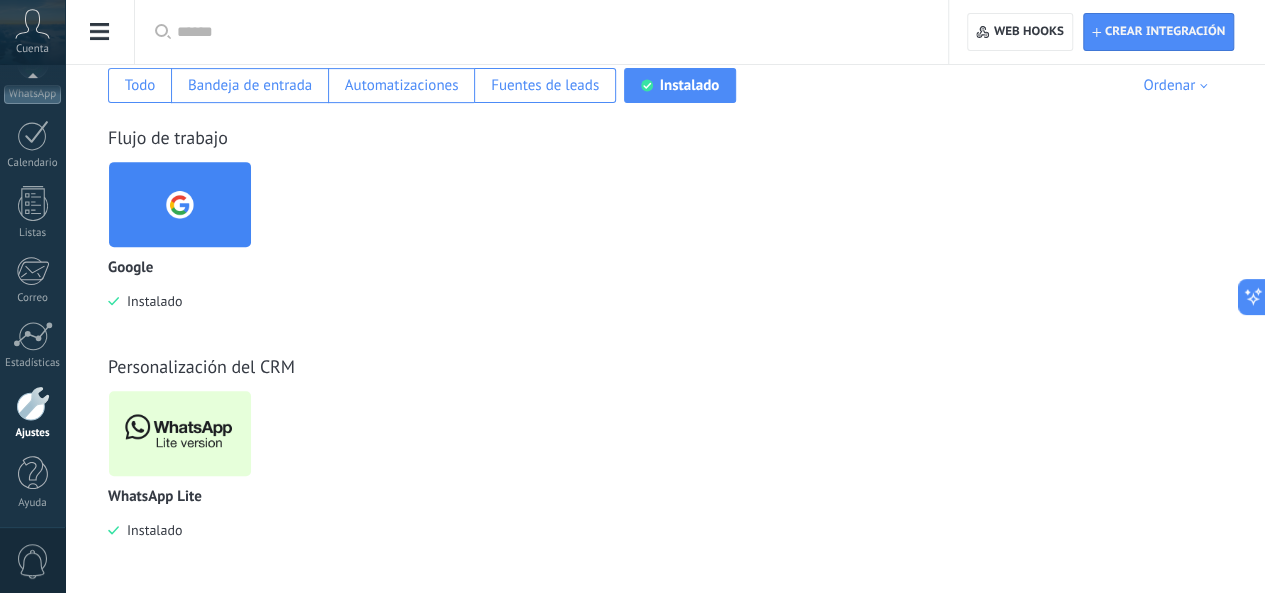 click on "Google Instalado" at bounding box center (675, 250) 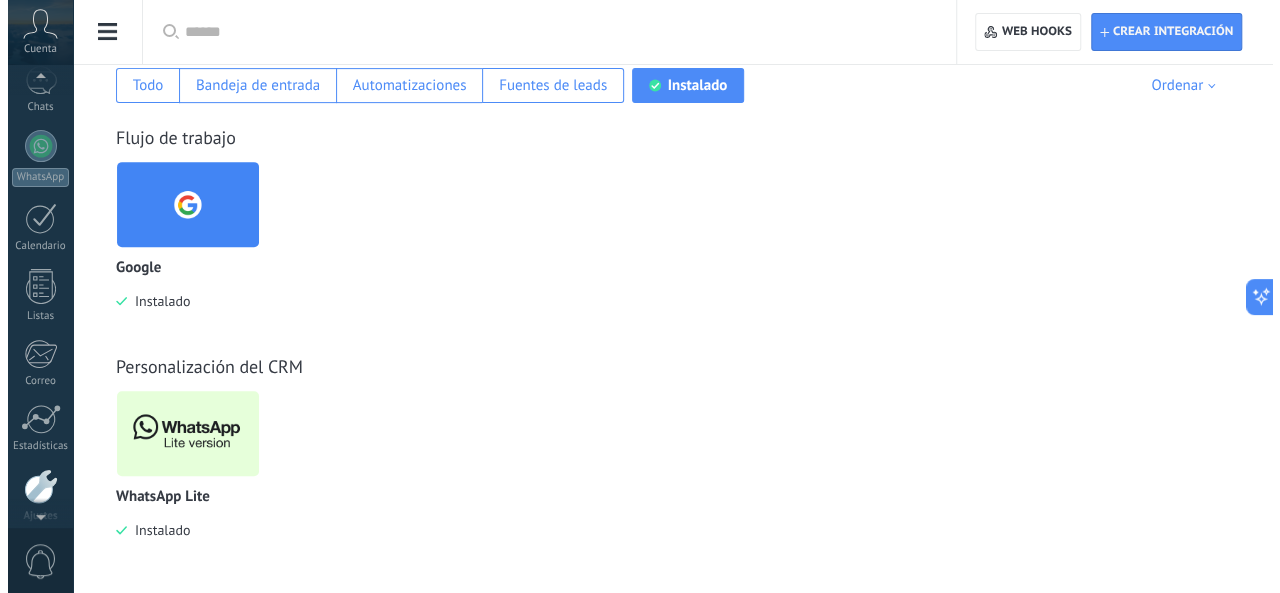 scroll, scrollTop: 117, scrollLeft: 0, axis: vertical 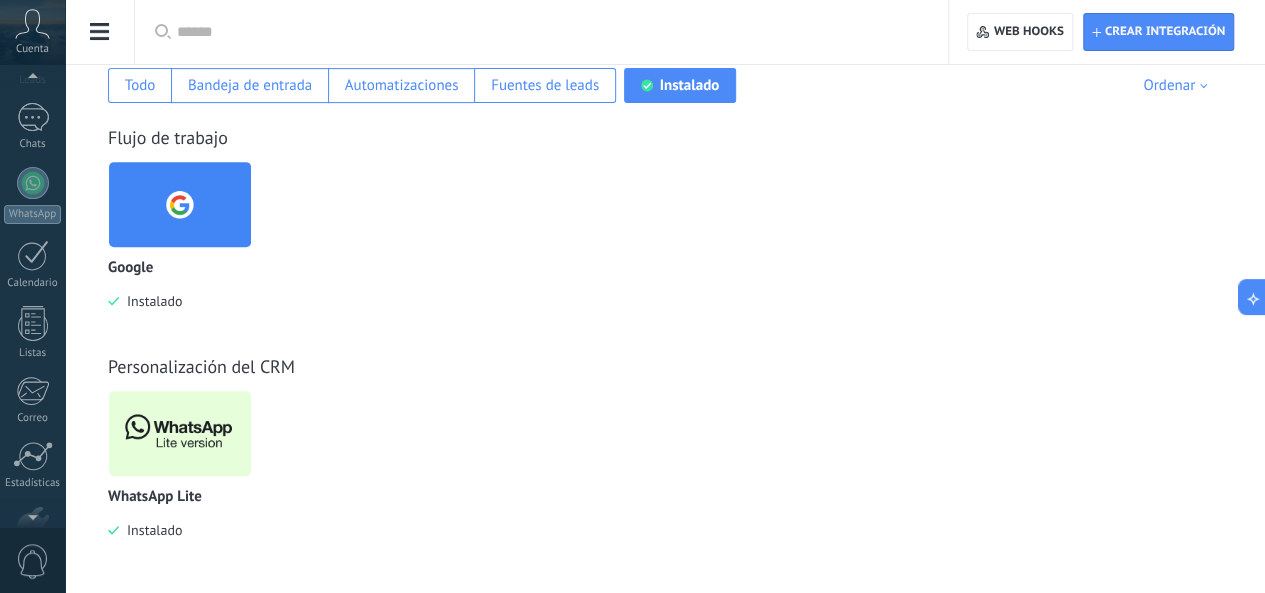 click on "Cuenta" at bounding box center (32, 49) 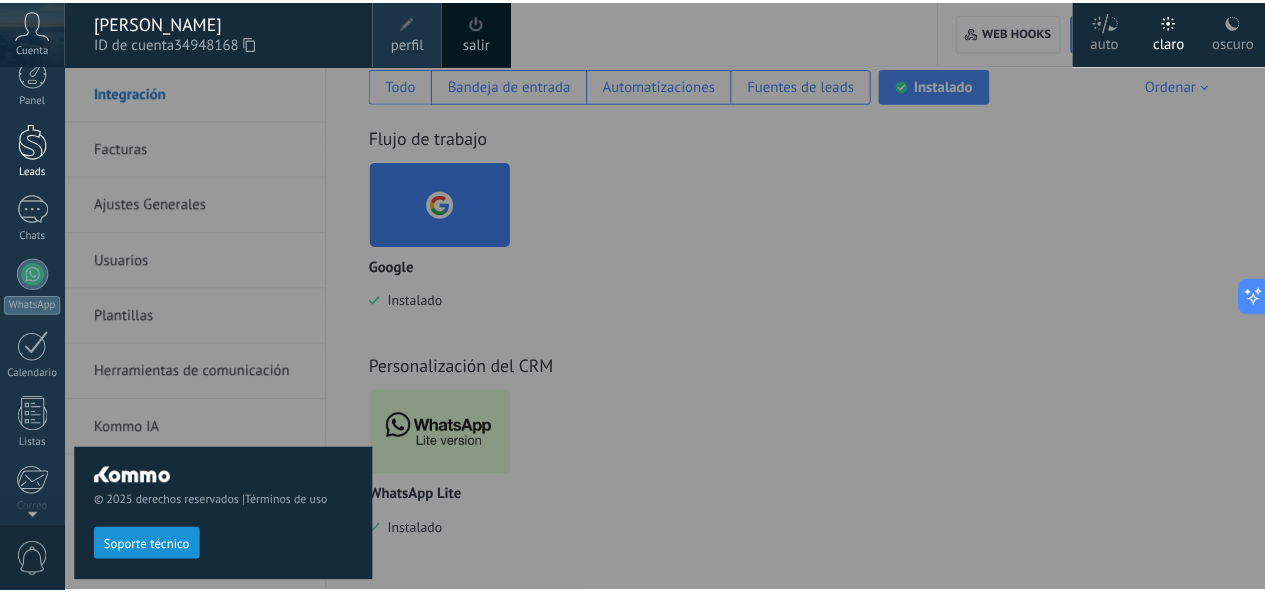 scroll, scrollTop: 0, scrollLeft: 0, axis: both 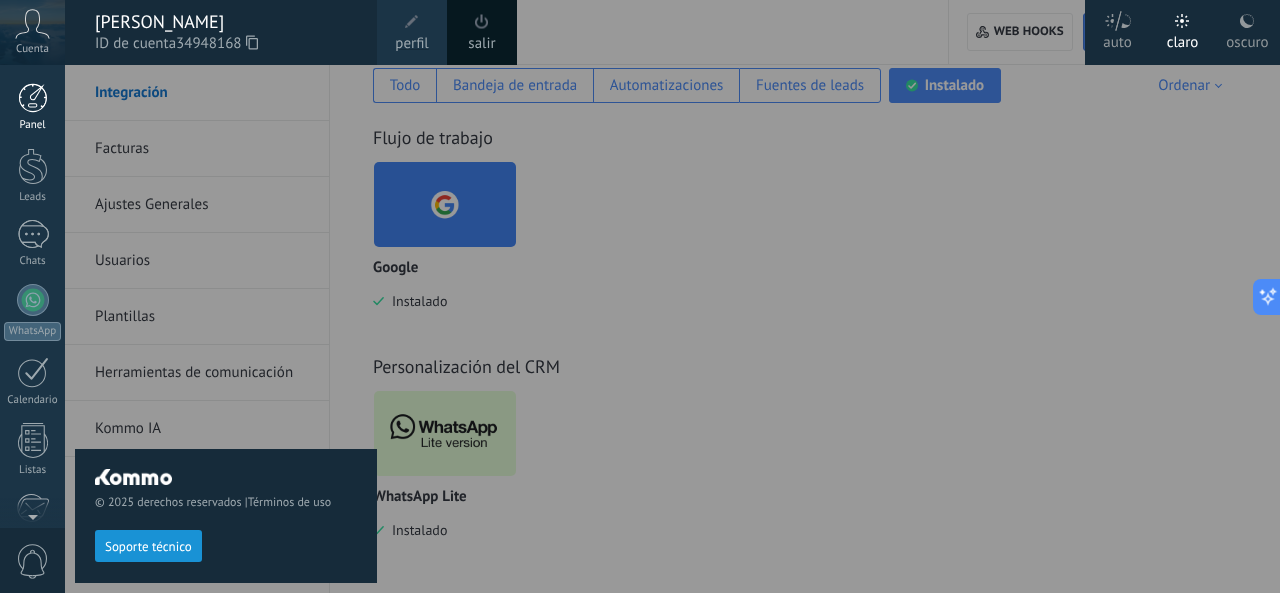 click at bounding box center (33, 98) 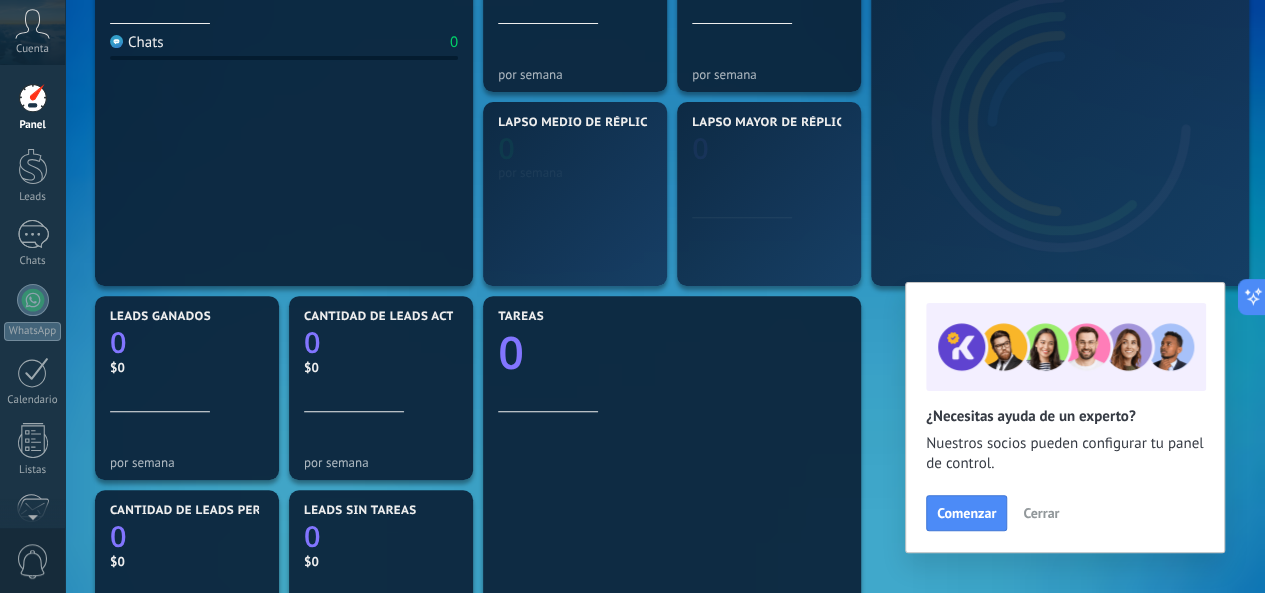 scroll, scrollTop: 0, scrollLeft: 0, axis: both 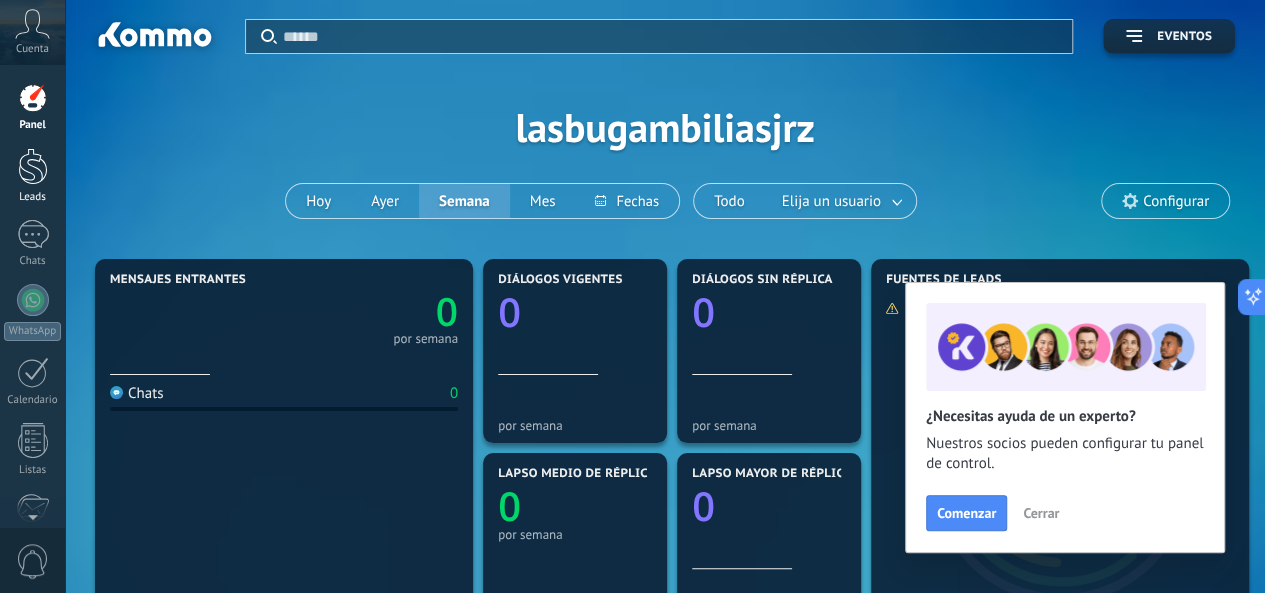 click at bounding box center (33, 166) 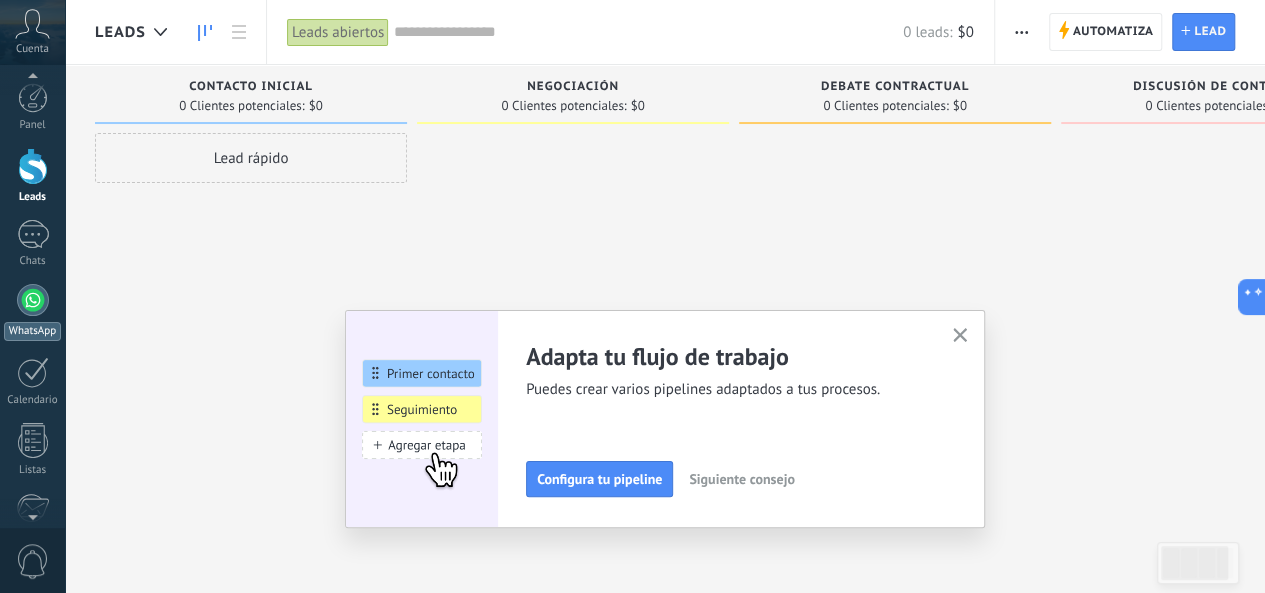 scroll, scrollTop: 237, scrollLeft: 0, axis: vertical 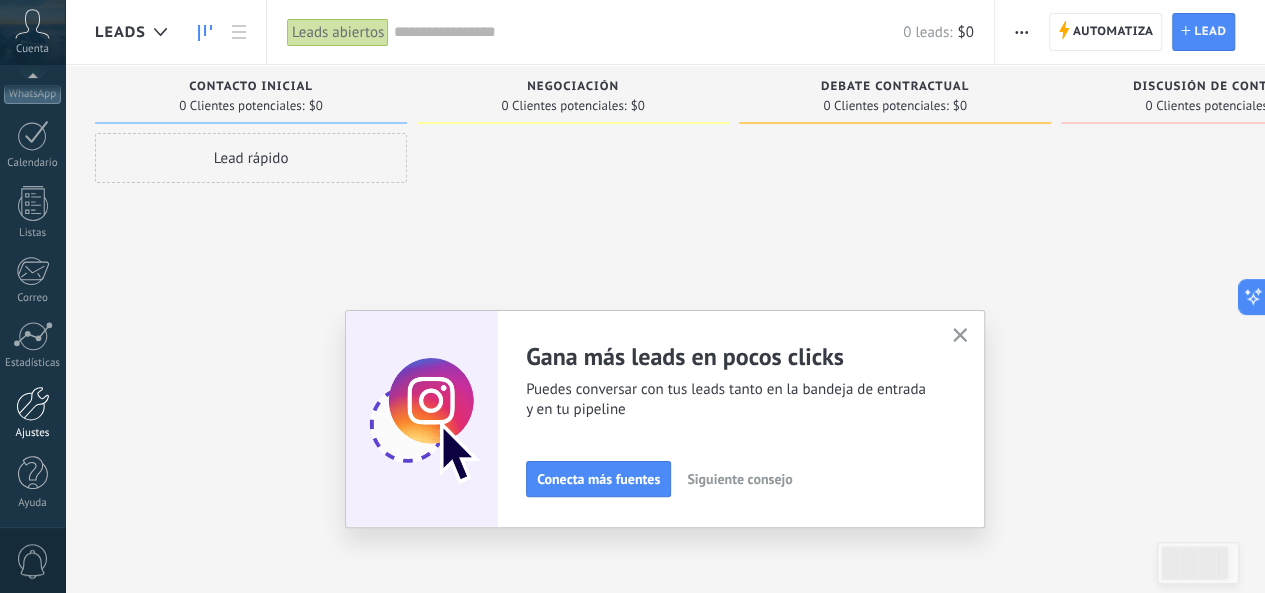 click at bounding box center [33, 403] 